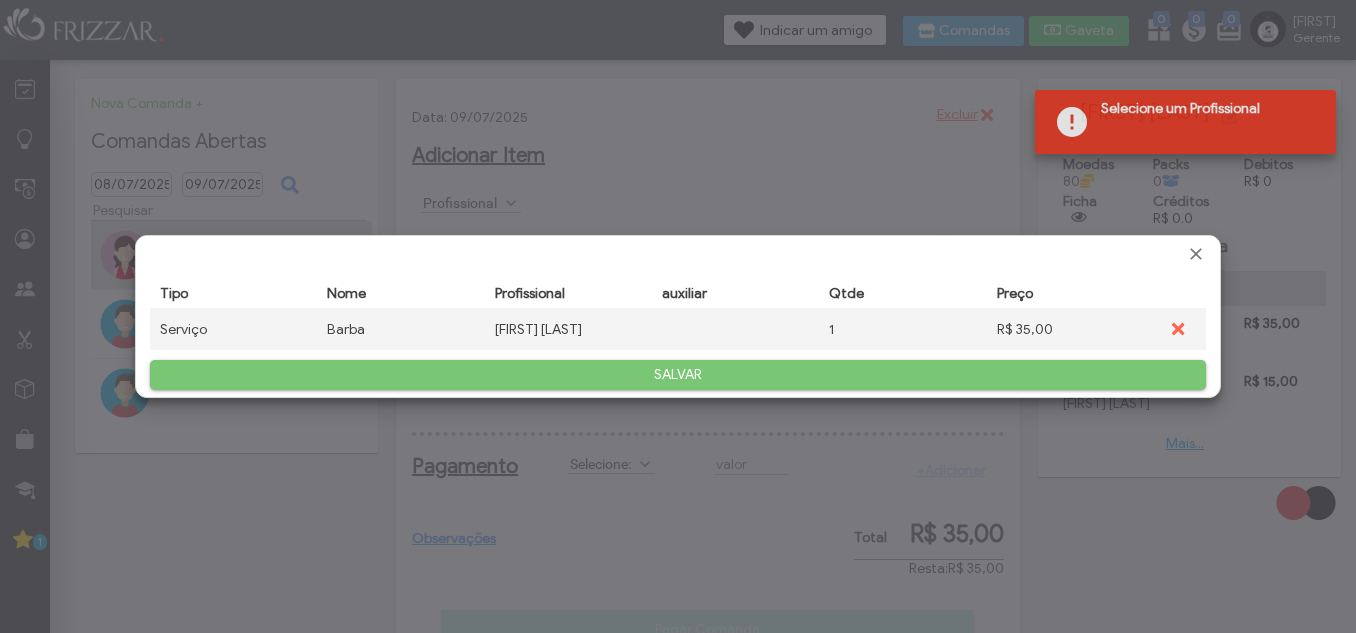 scroll, scrollTop: 0, scrollLeft: 0, axis: both 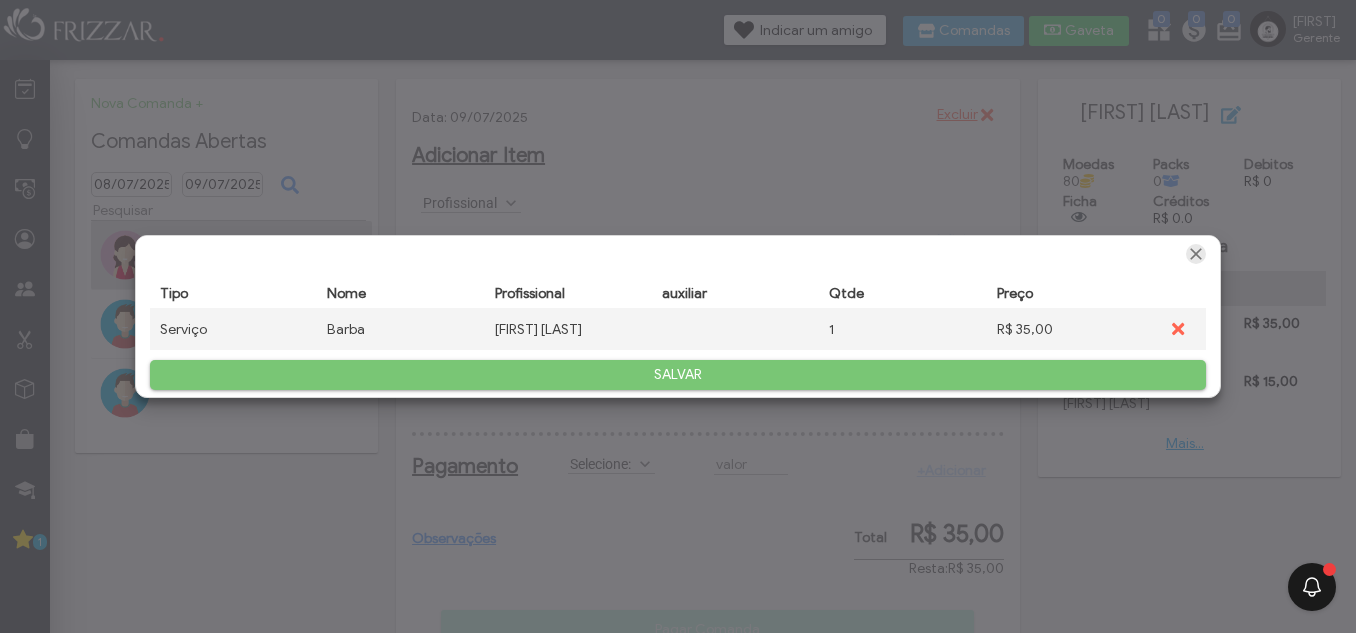 click at bounding box center [1196, 254] 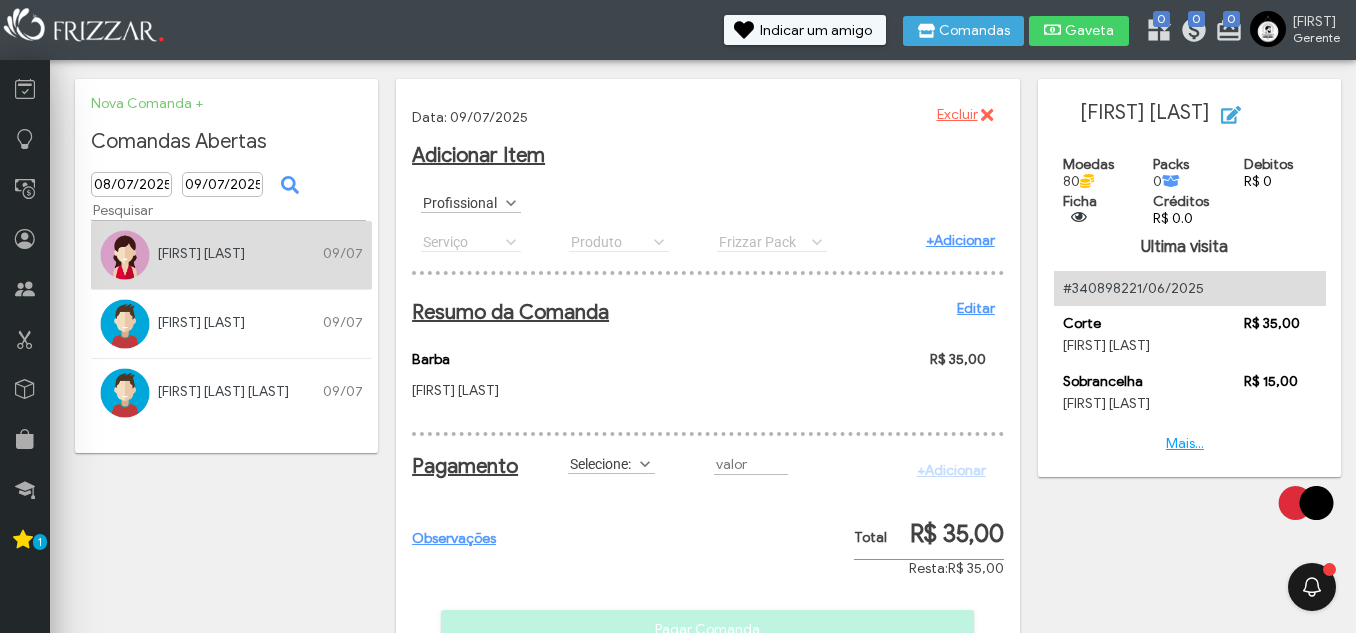 click on "Profissional" at bounding box center [462, 202] 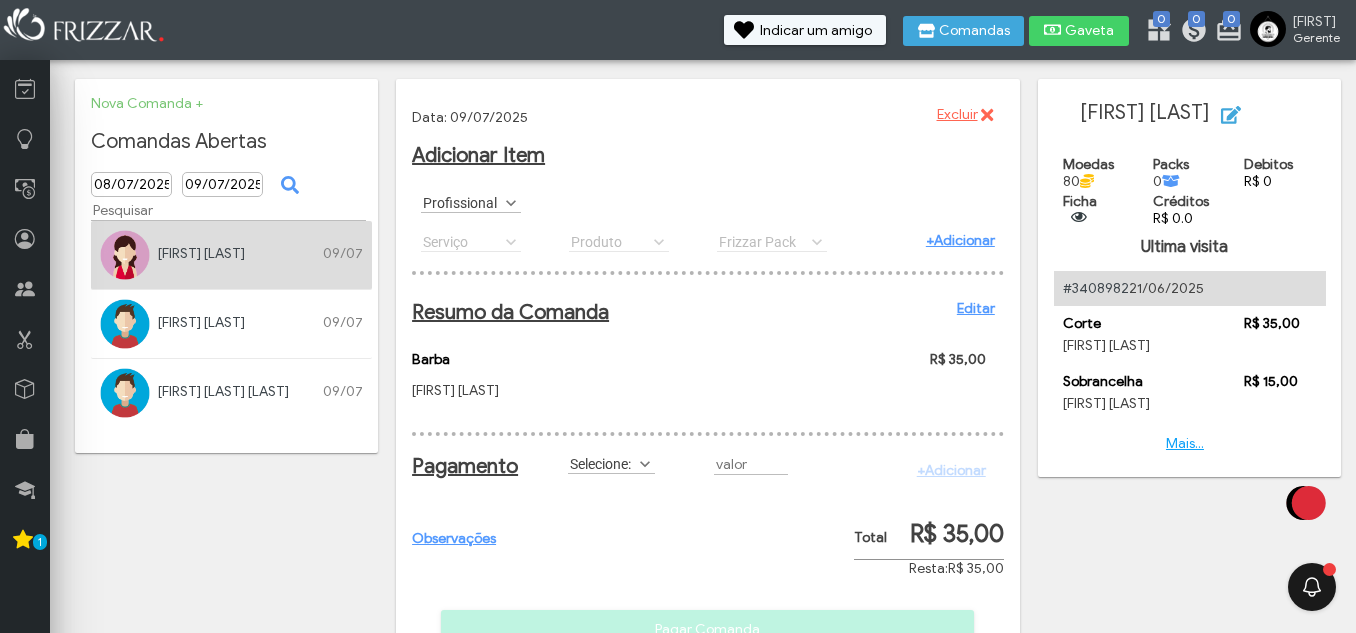 scroll, scrollTop: 11, scrollLeft: 89, axis: both 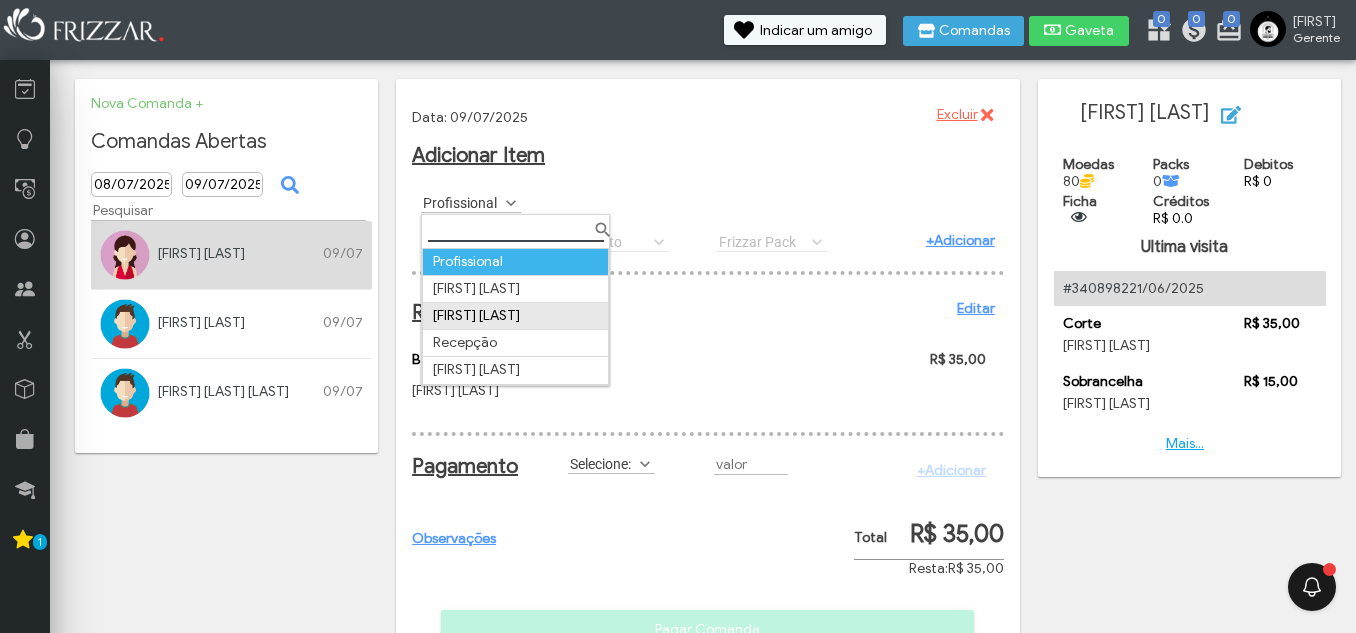 click on "Geovanni Moura" at bounding box center (516, 315) 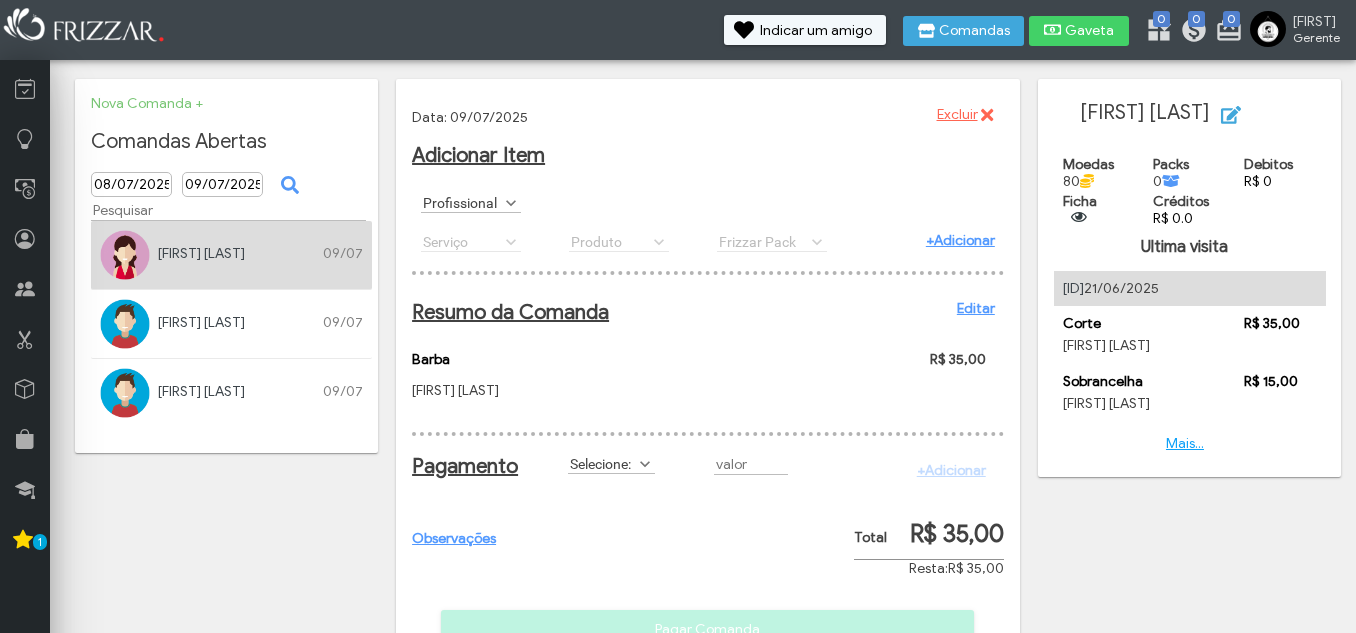 click on "Profissional" at bounding box center [462, 202] 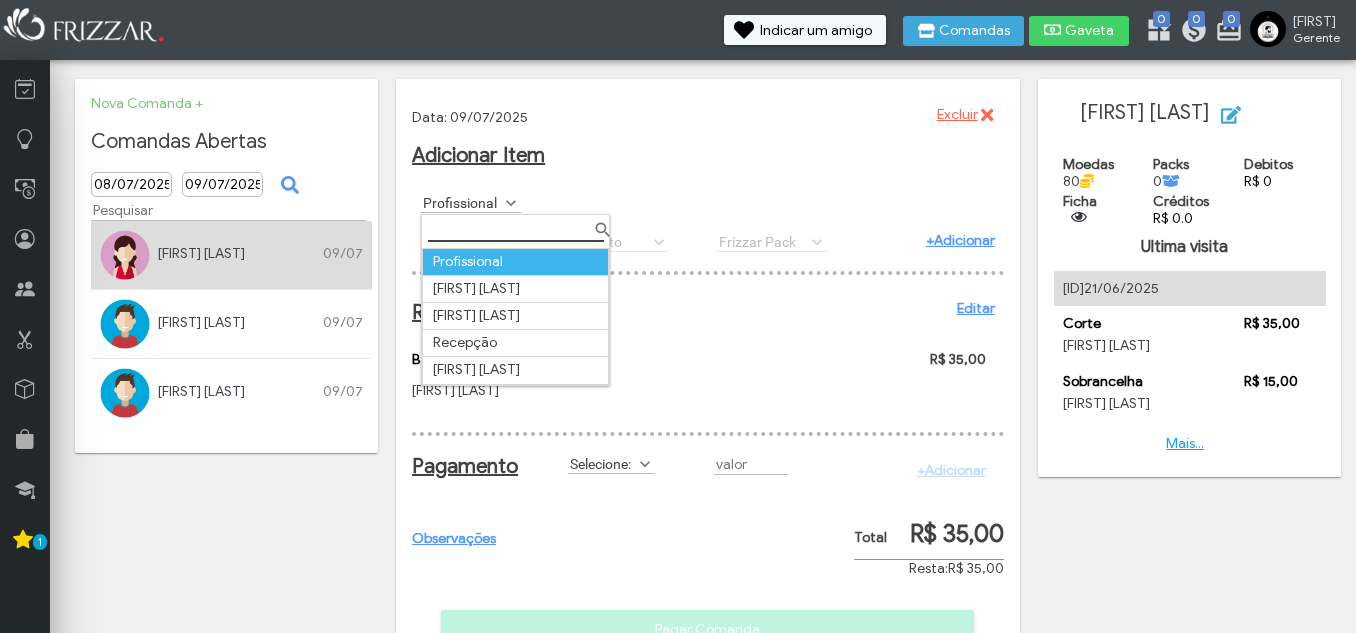scroll, scrollTop: 11, scrollLeft: 89, axis: both 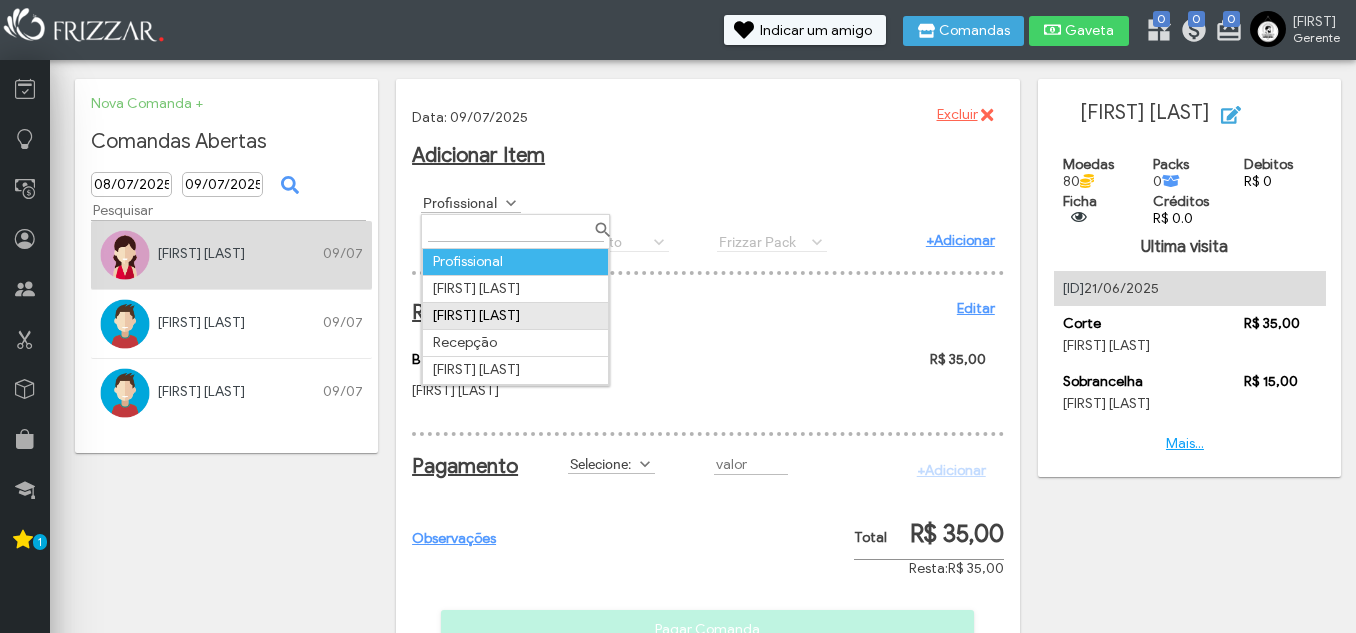 click on "[FIRST] [LAST]" at bounding box center (516, 315) 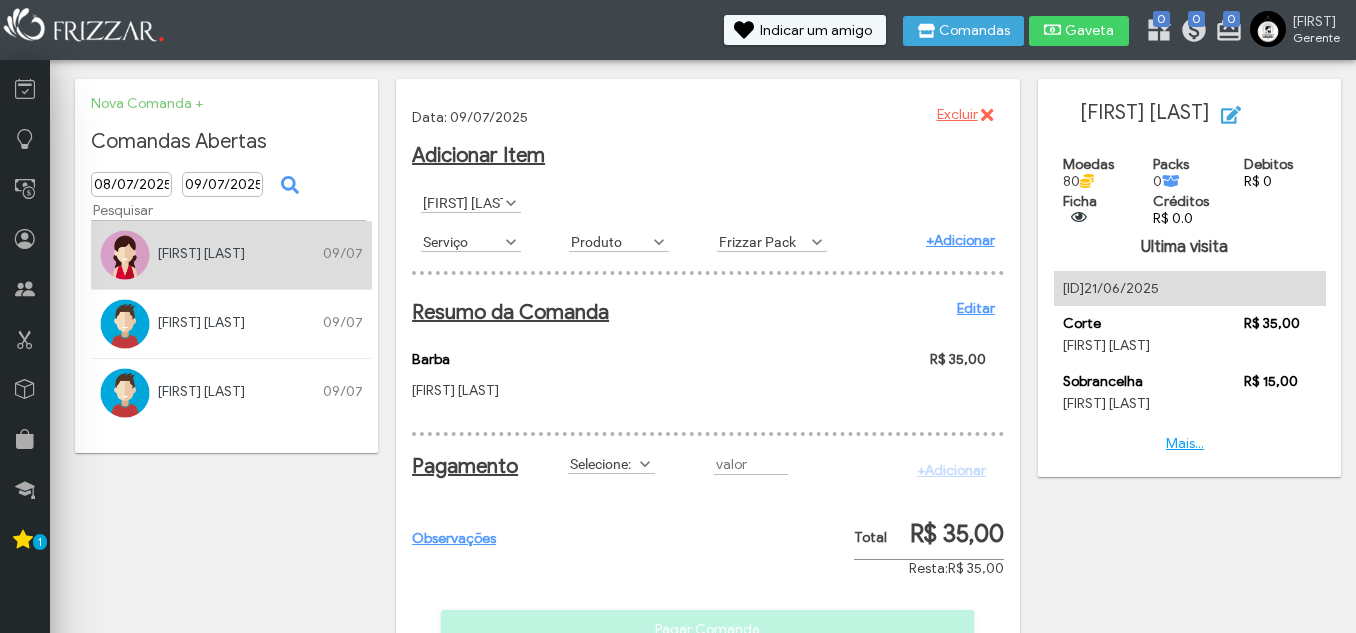 scroll, scrollTop: 11, scrollLeft: 89, axis: both 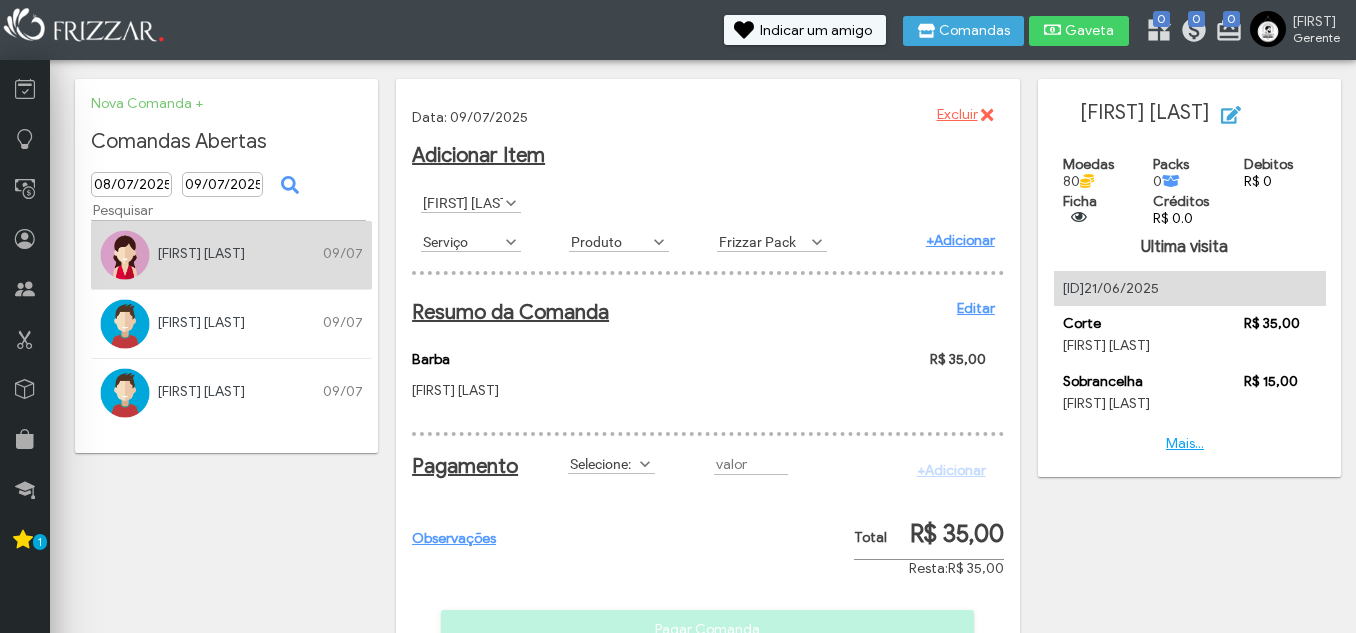 click at bounding box center (511, 242) 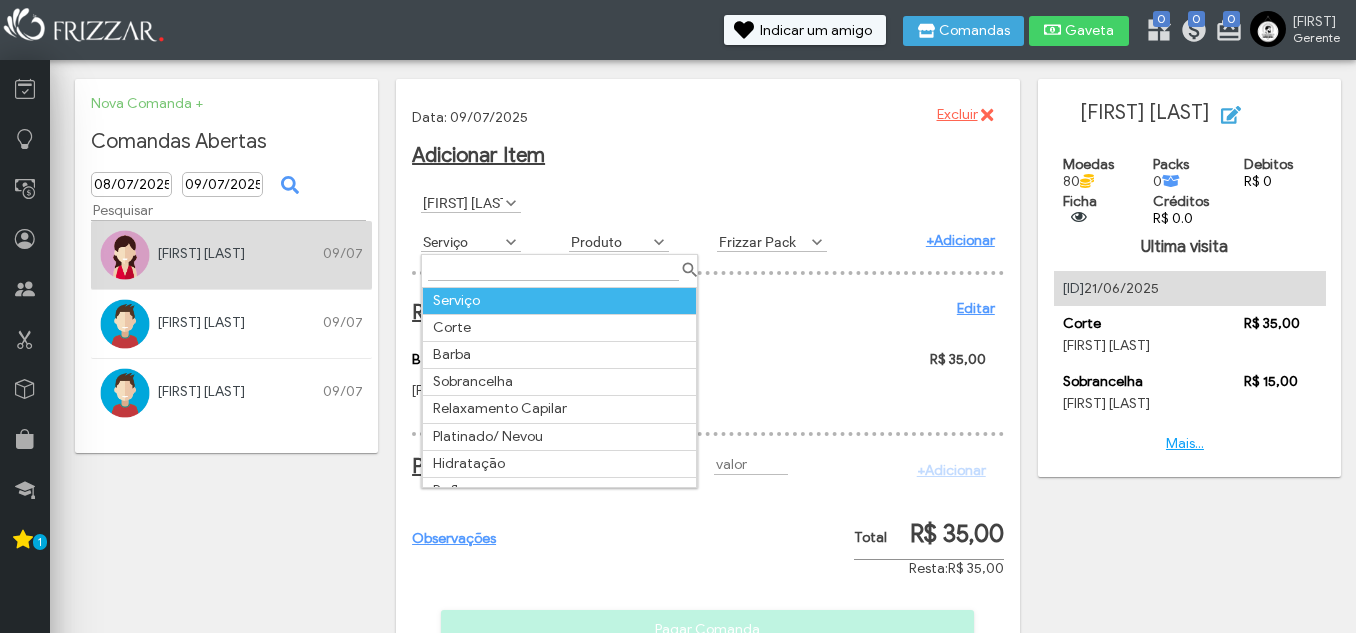scroll, scrollTop: 11, scrollLeft: 89, axis: both 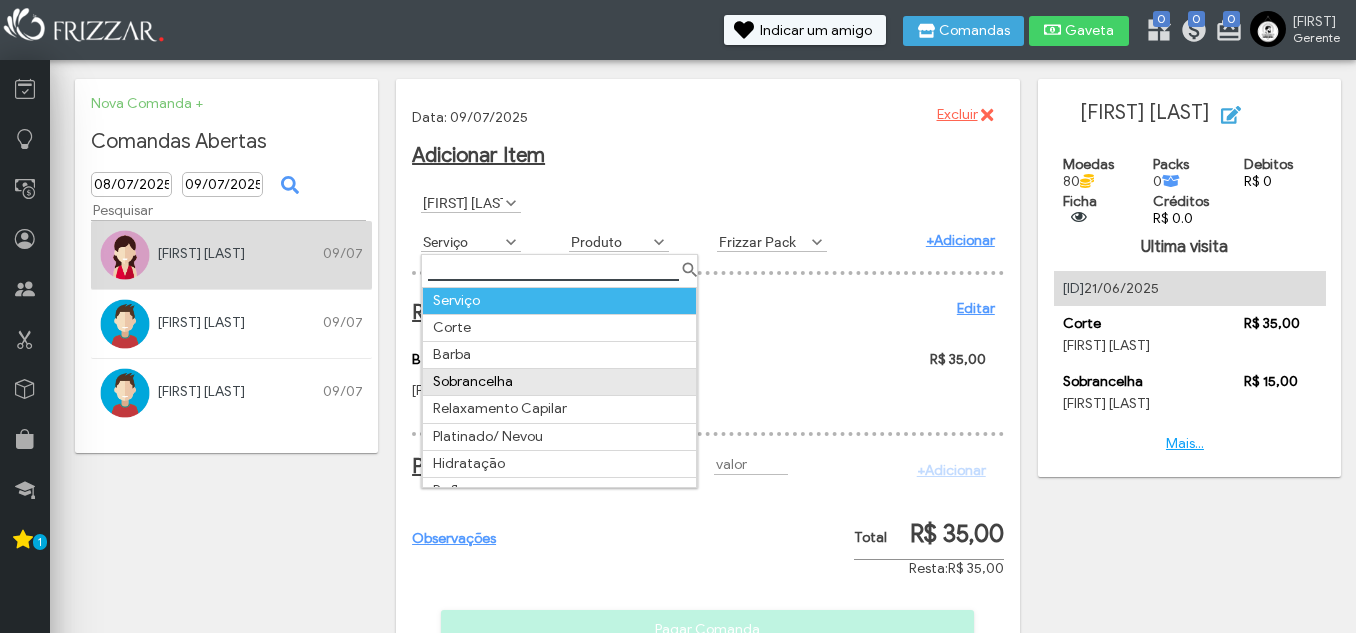 click on "Sobrancelha" at bounding box center (560, 382) 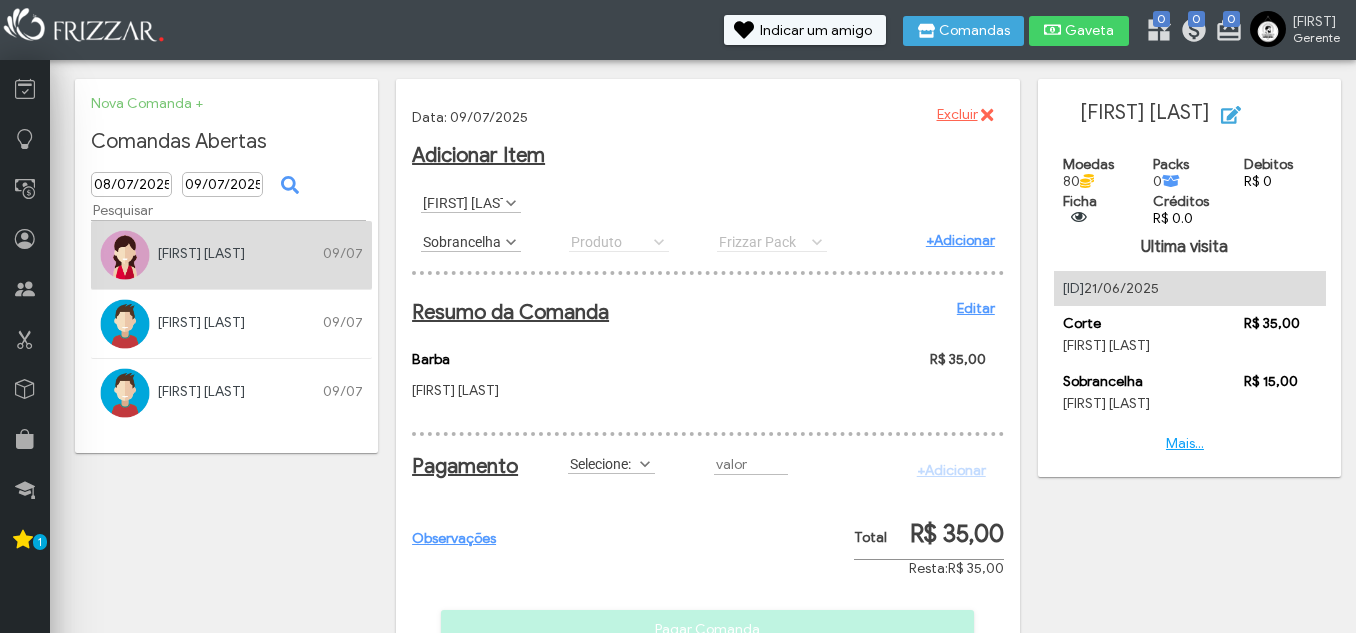 click on "+Adicionar" at bounding box center (930, 241) 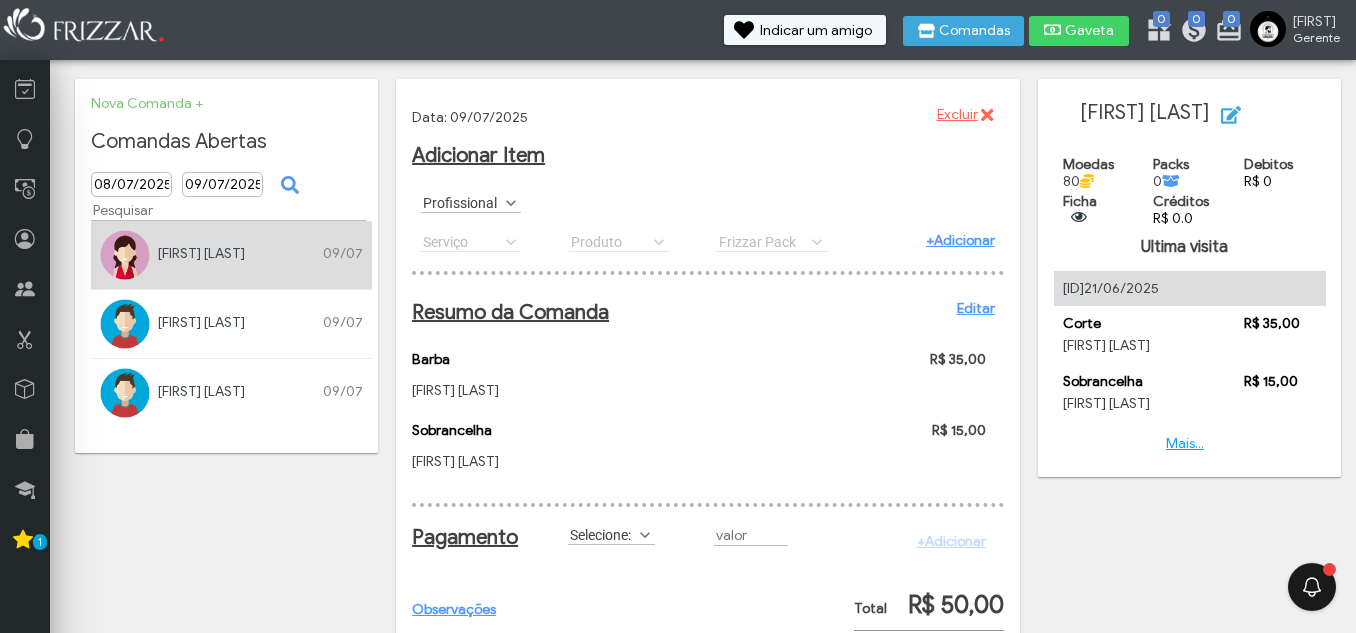 scroll, scrollTop: 156, scrollLeft: 0, axis: vertical 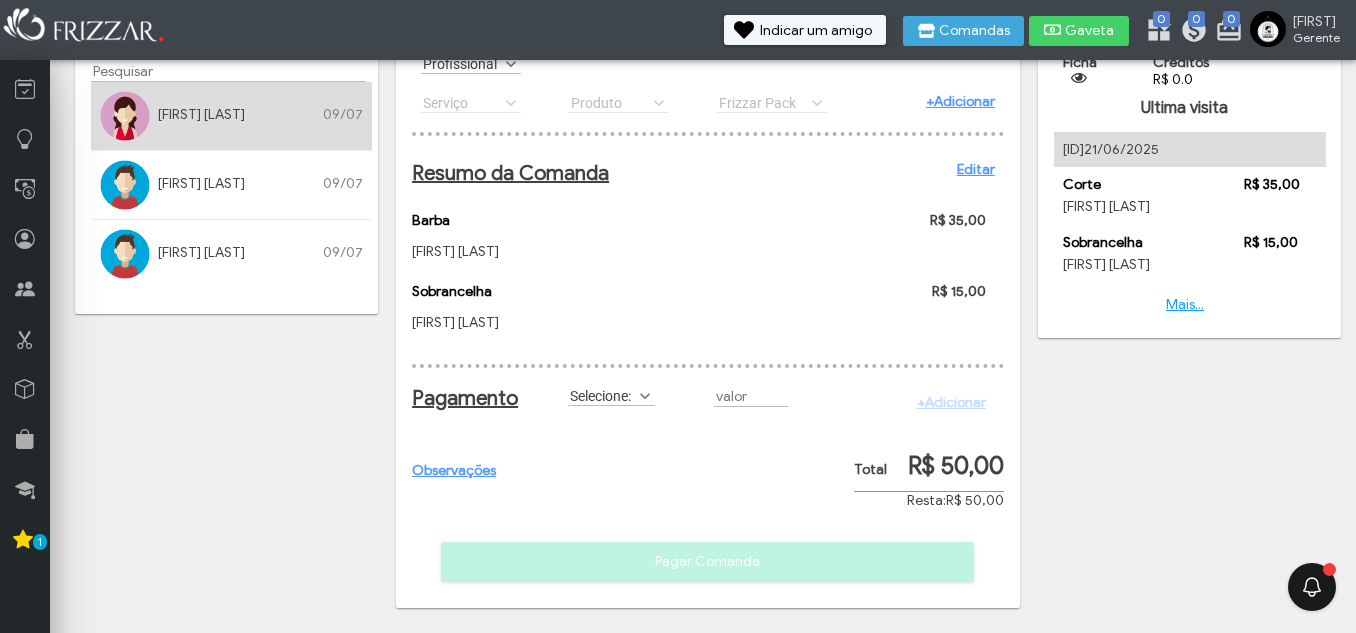 click on "Selecione:" at bounding box center (602, 395) 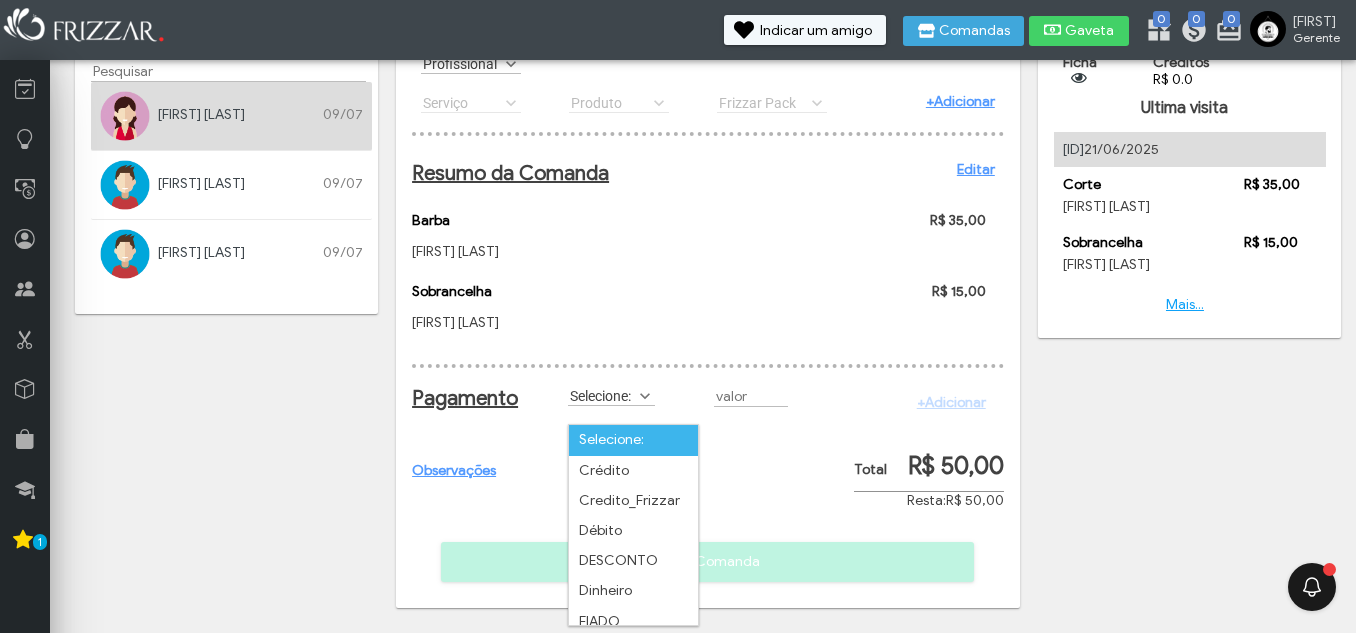 scroll, scrollTop: 102, scrollLeft: 0, axis: vertical 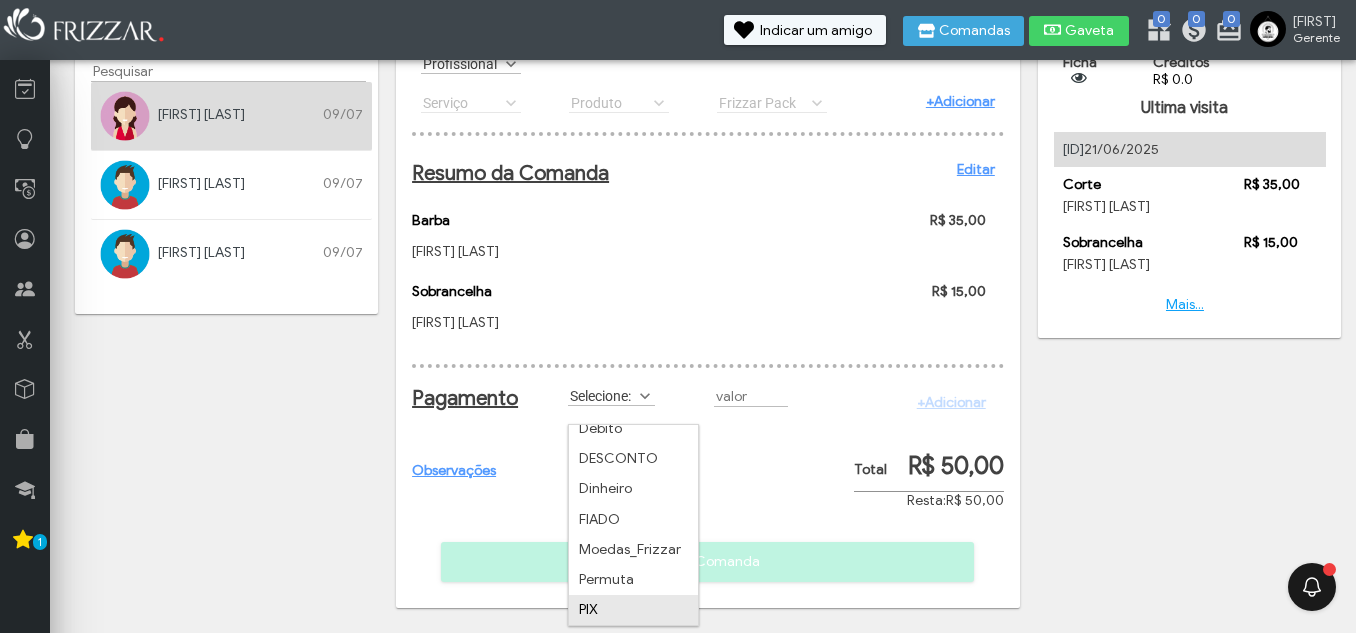 click on "PIX" at bounding box center [633, 610] 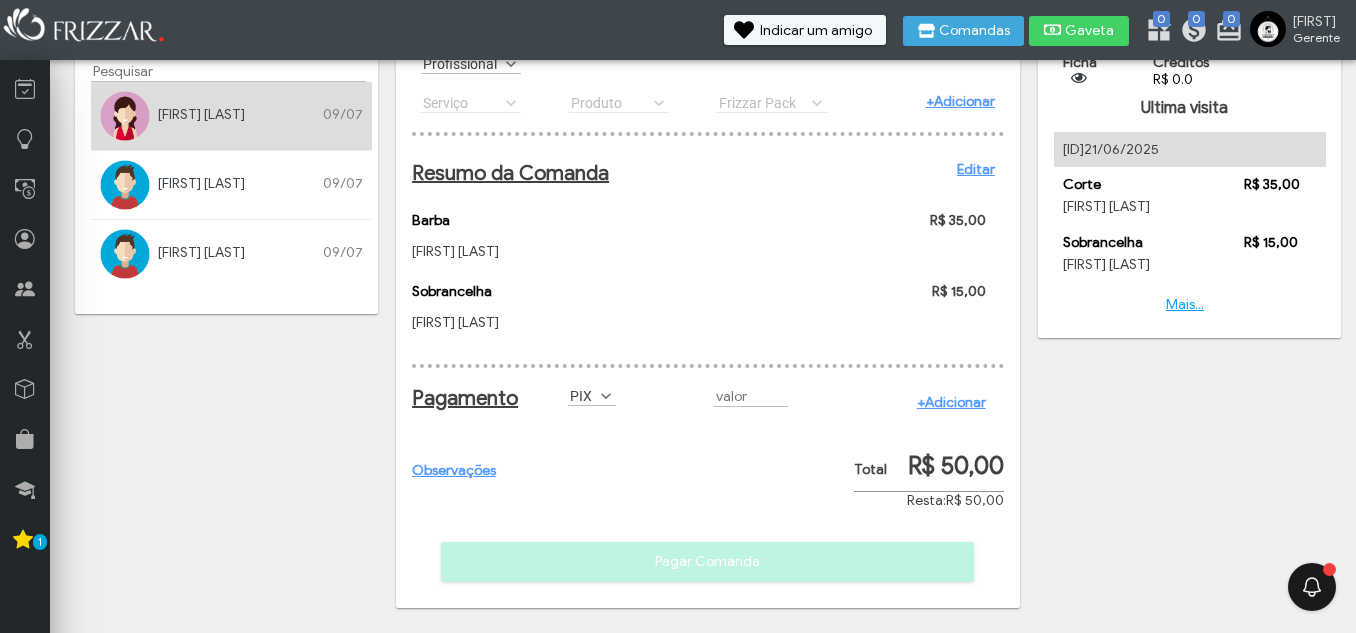 click on "+Adicionar" at bounding box center (951, 402) 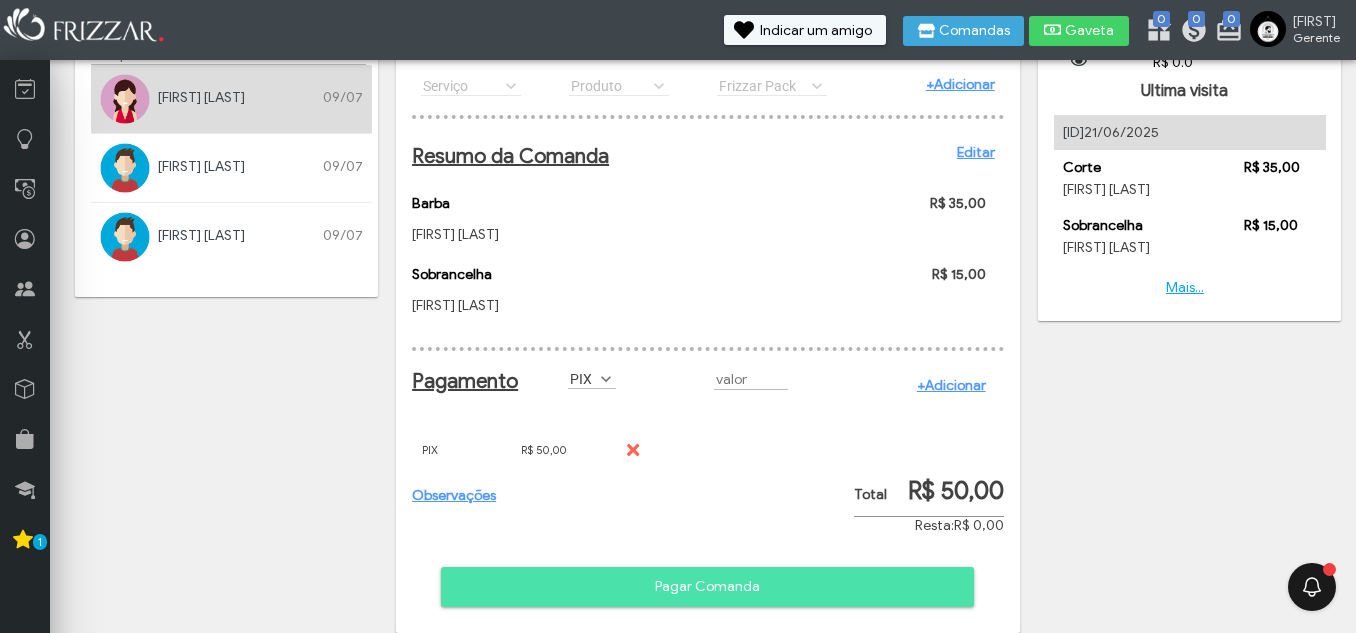 click on "Pagar Comanda" at bounding box center (707, 587) 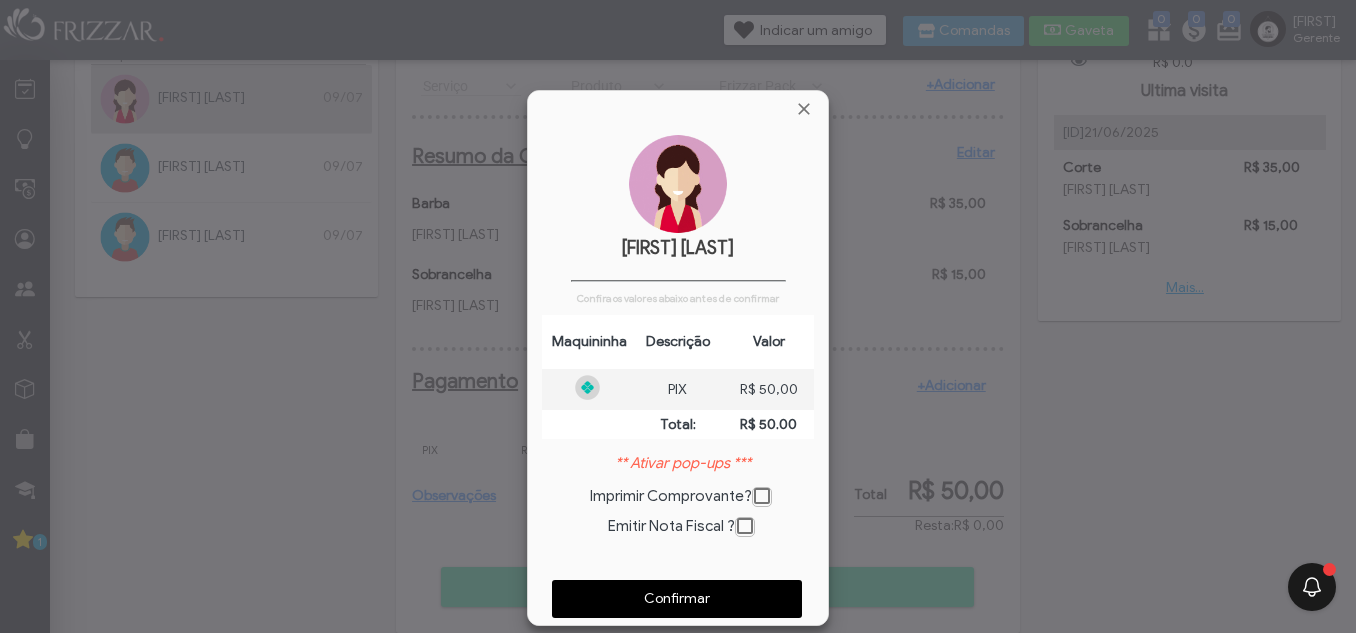 scroll, scrollTop: 10, scrollLeft: 11, axis: both 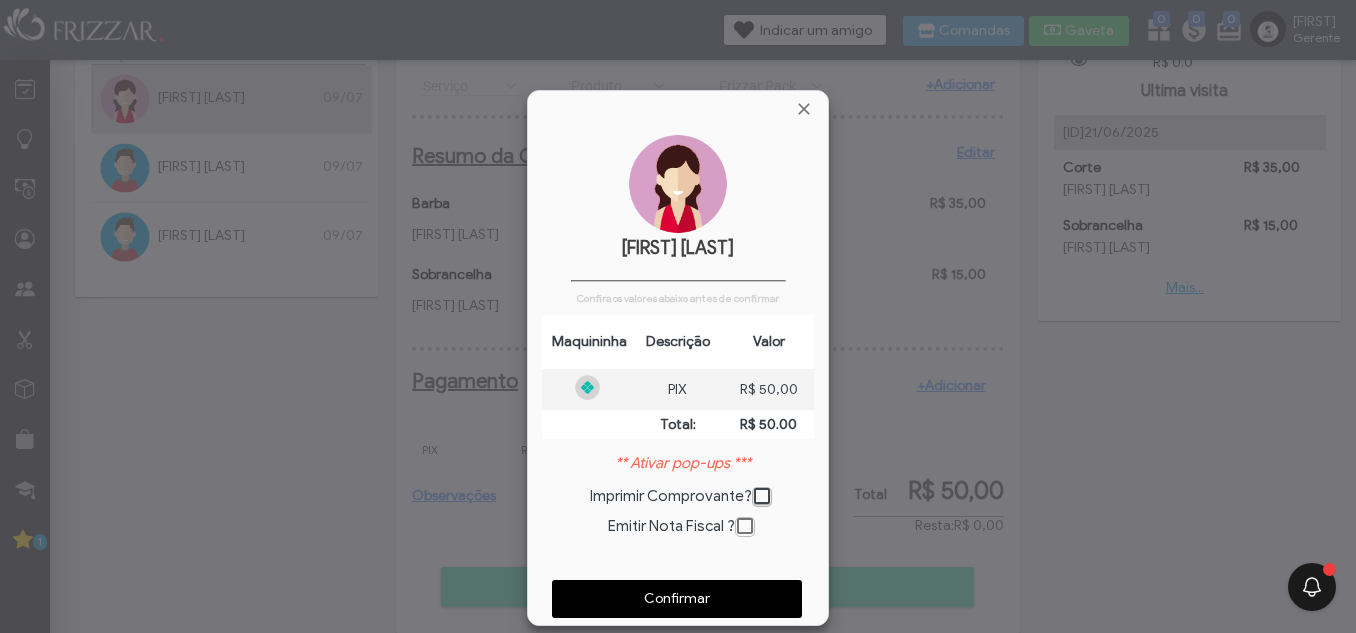 click on "Confirmar" at bounding box center [677, 599] 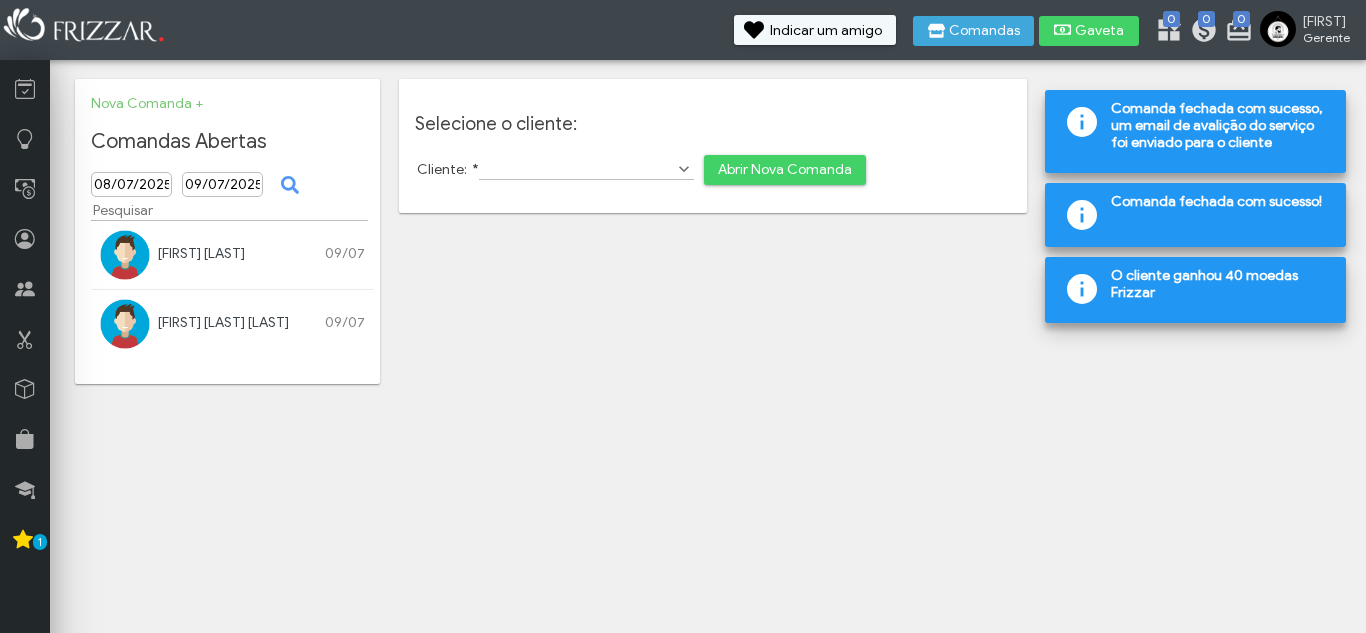 scroll, scrollTop: 0, scrollLeft: 0, axis: both 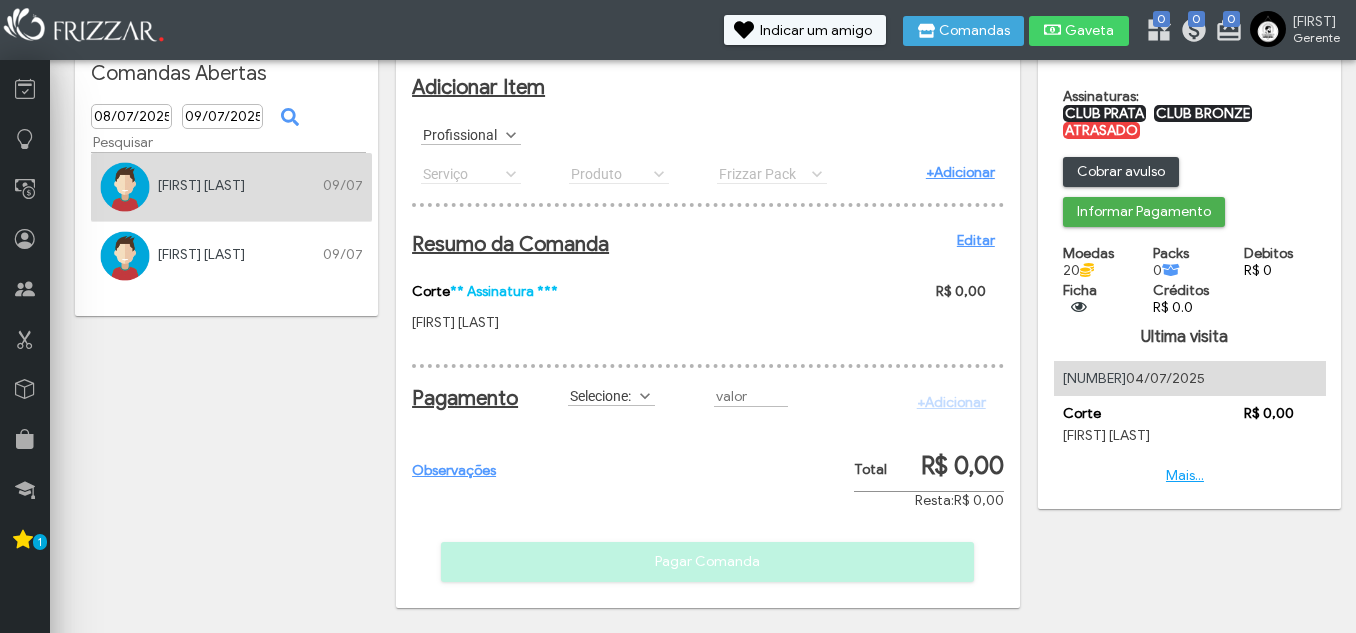 click at bounding box center [645, 396] 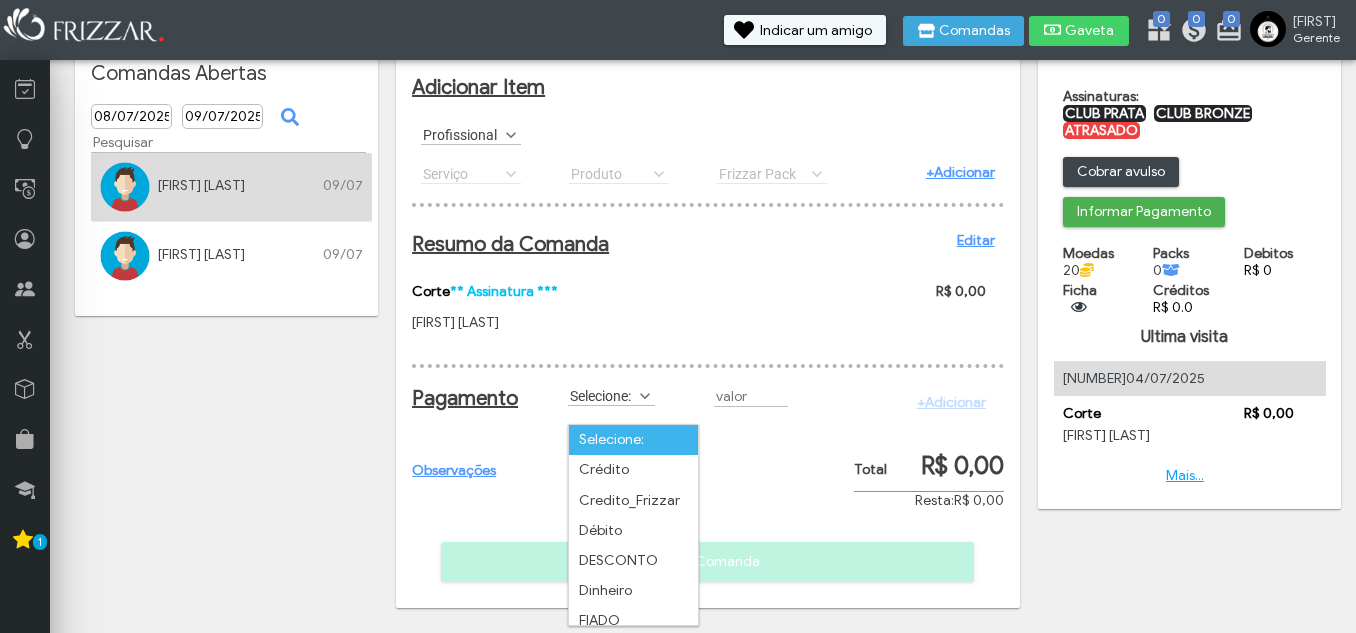 scroll, scrollTop: 11, scrollLeft: 89, axis: both 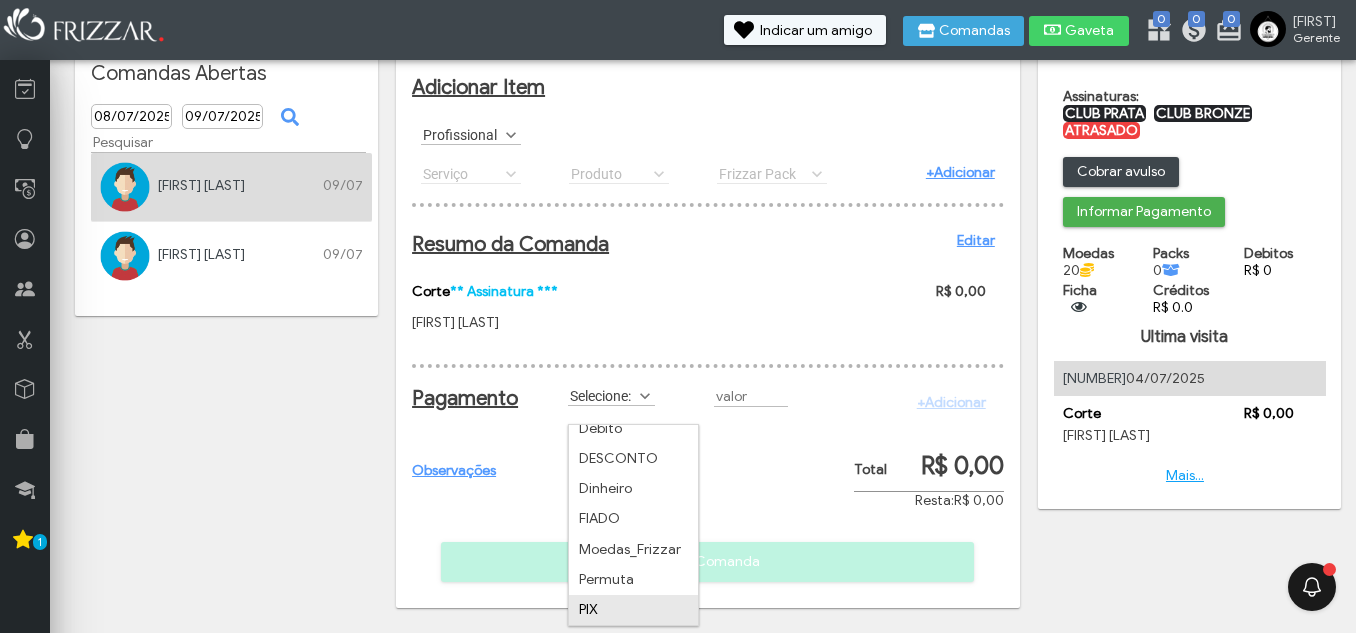 click on "PIX" at bounding box center (633, 610) 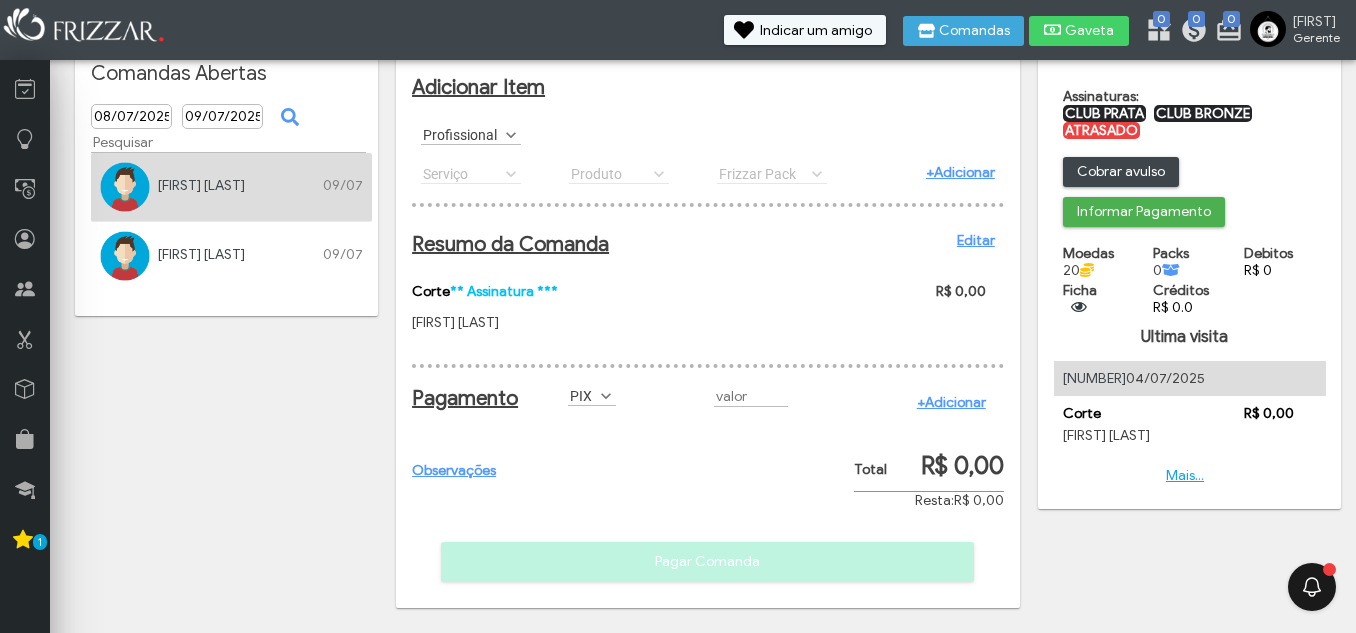 click on "+Adicionar" at bounding box center (951, 402) 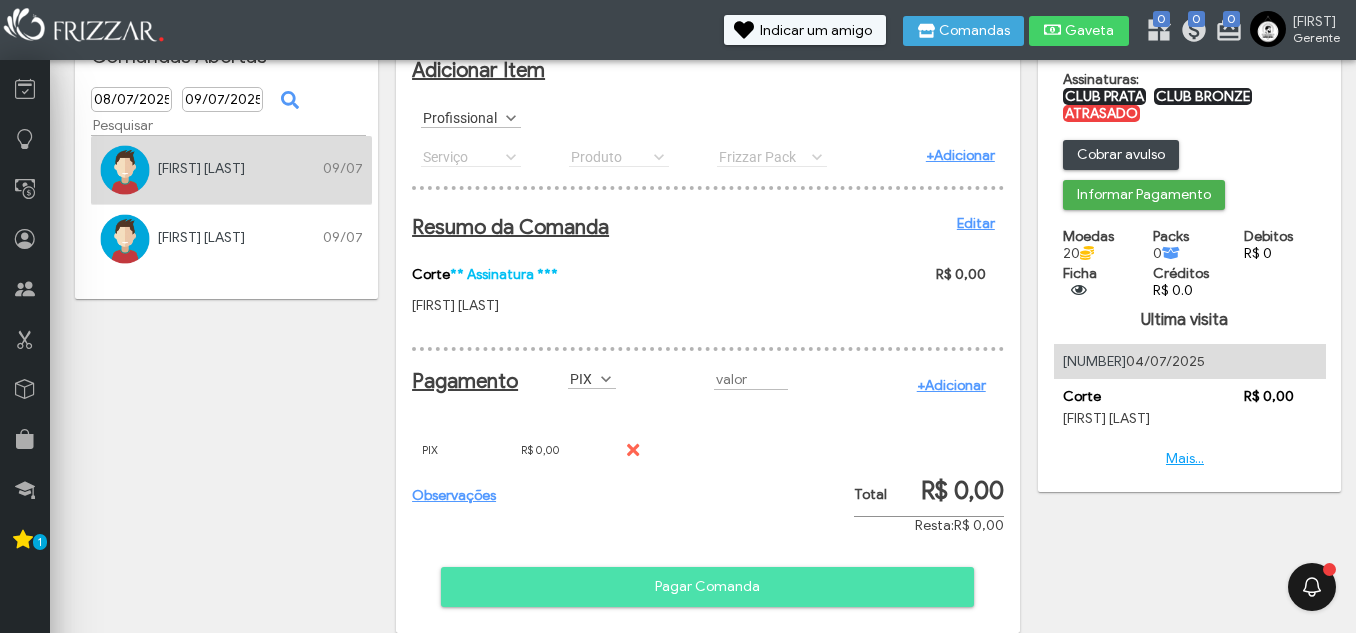 click on "Pagar Comanda" at bounding box center [707, 587] 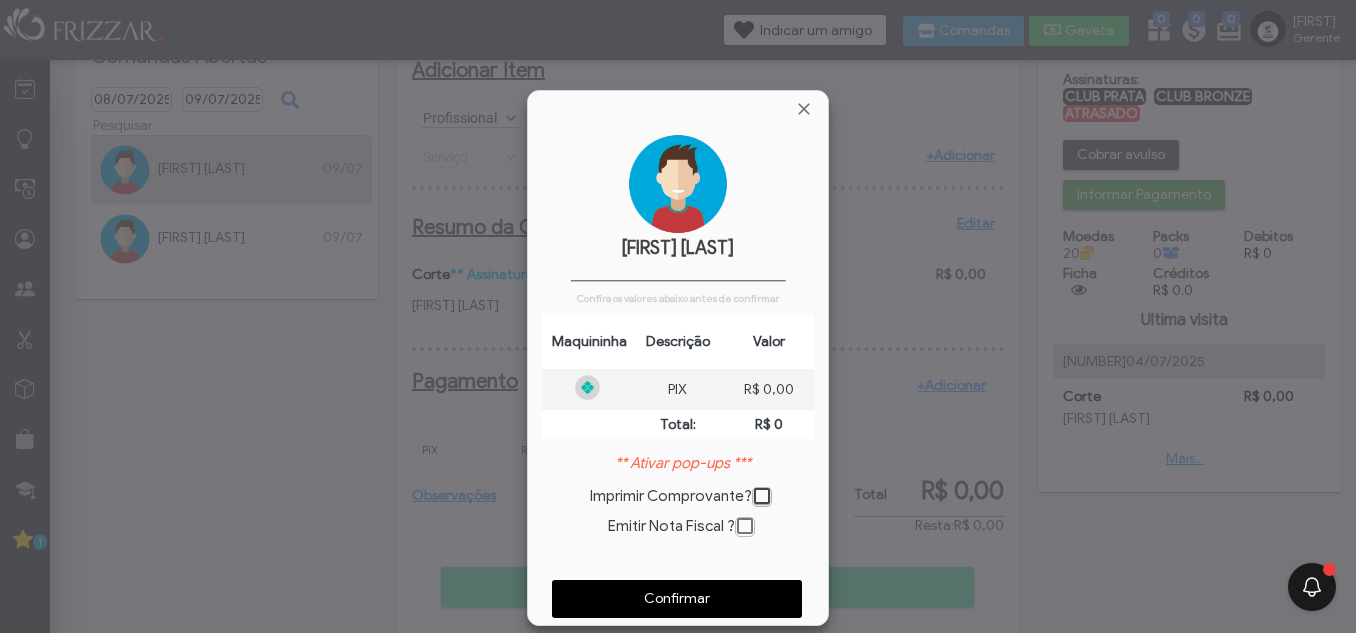 scroll, scrollTop: 10, scrollLeft: 11, axis: both 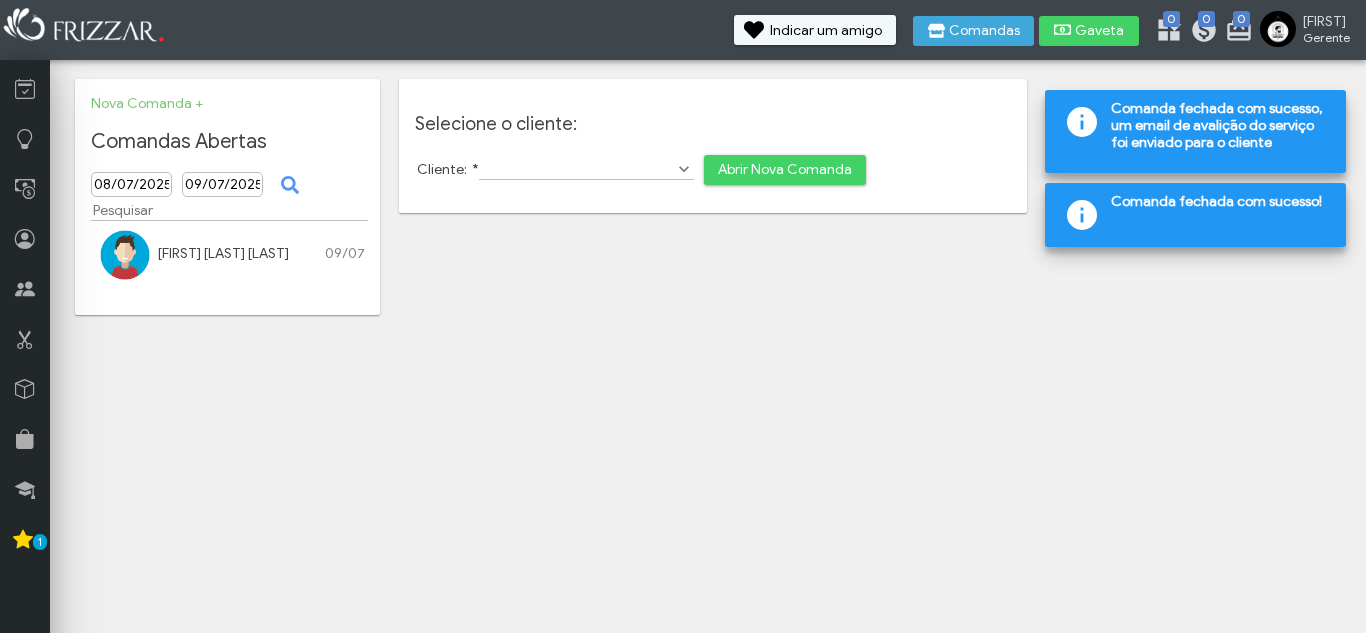 click on "[FIRST] [LAST] [LAST]" at bounding box center (223, 253) 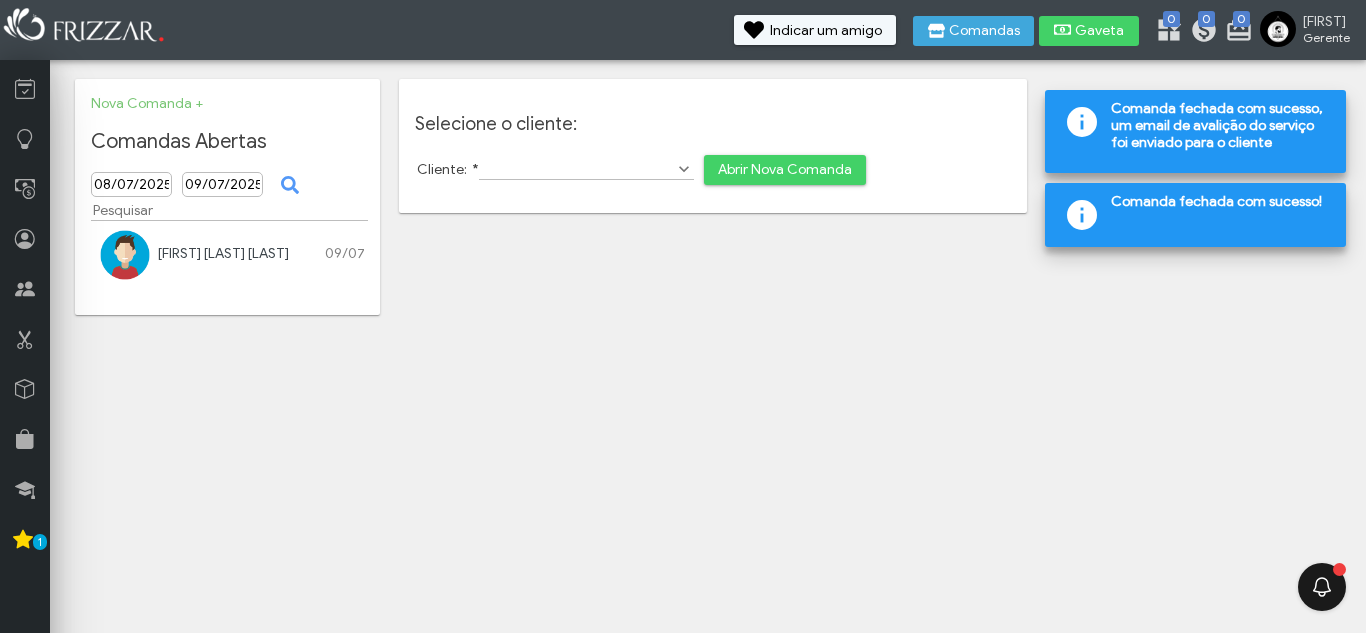 scroll, scrollTop: 0, scrollLeft: 0, axis: both 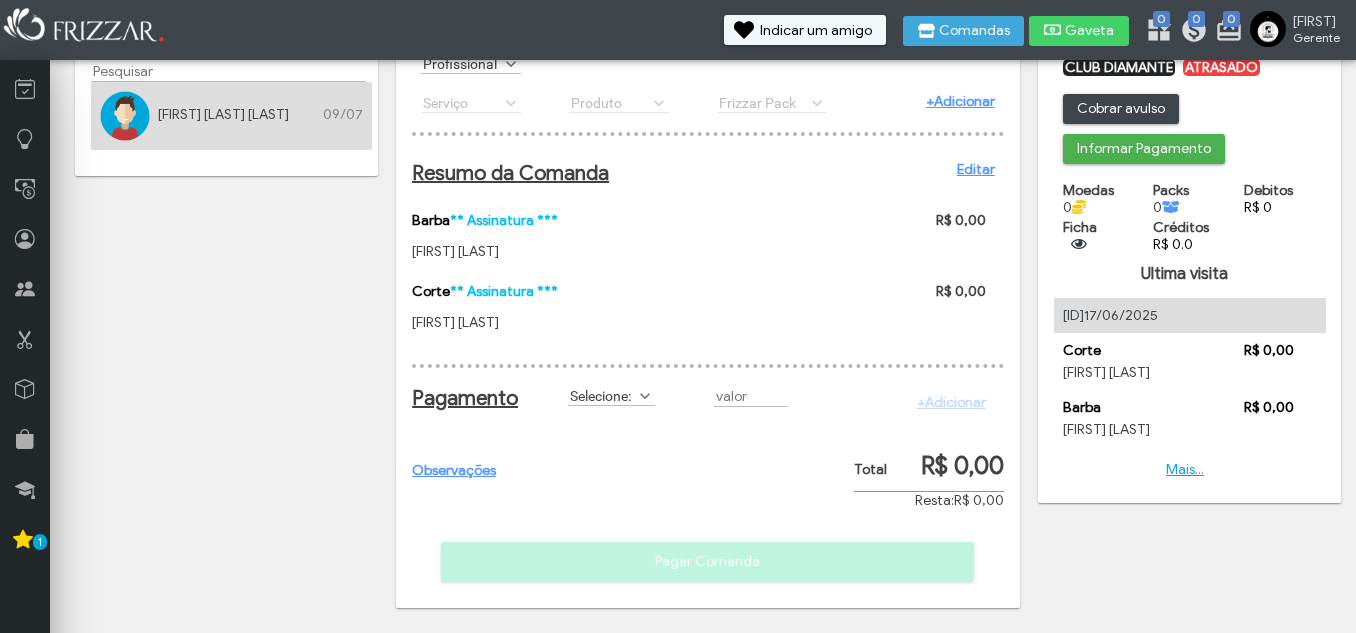 click at bounding box center [645, 396] 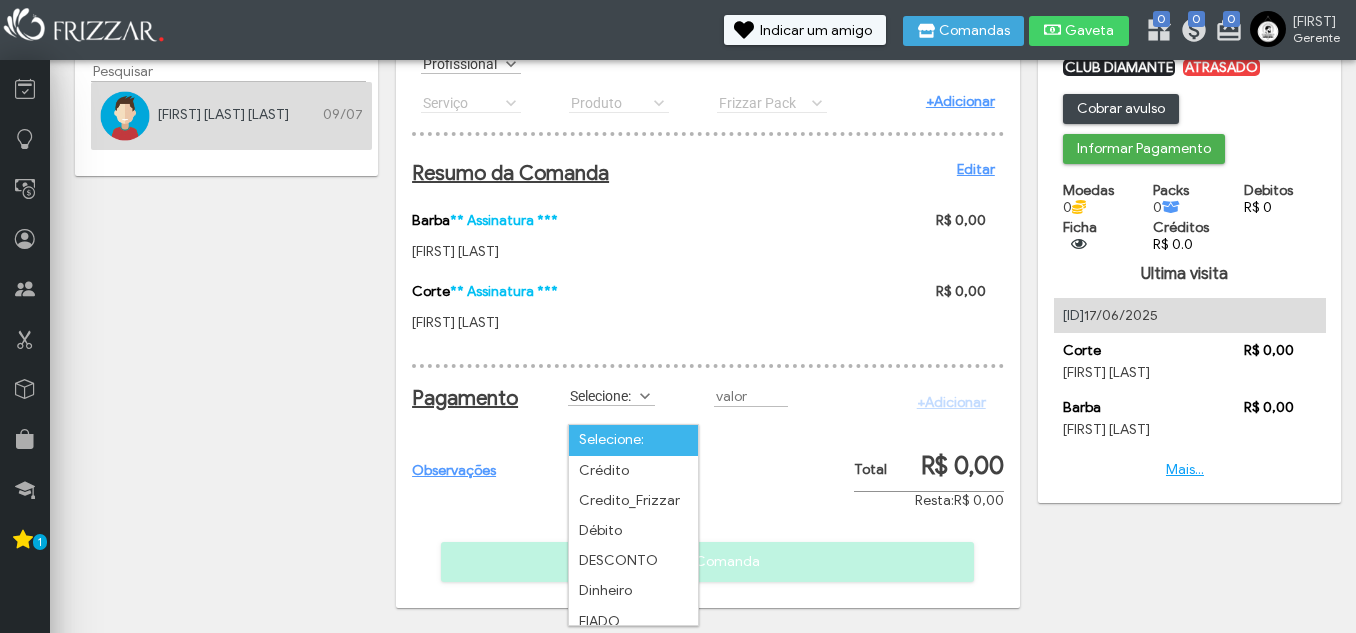 scroll, scrollTop: 11, scrollLeft: 89, axis: both 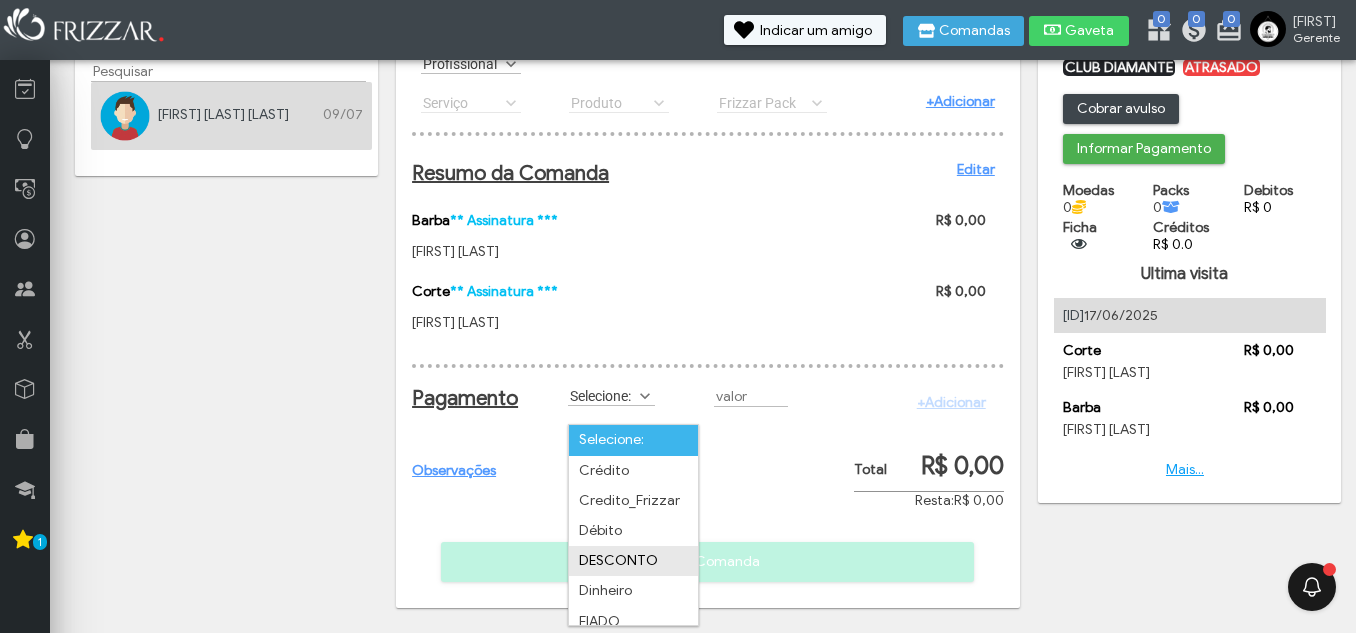 click on "Dinheiro" at bounding box center (633, 591) 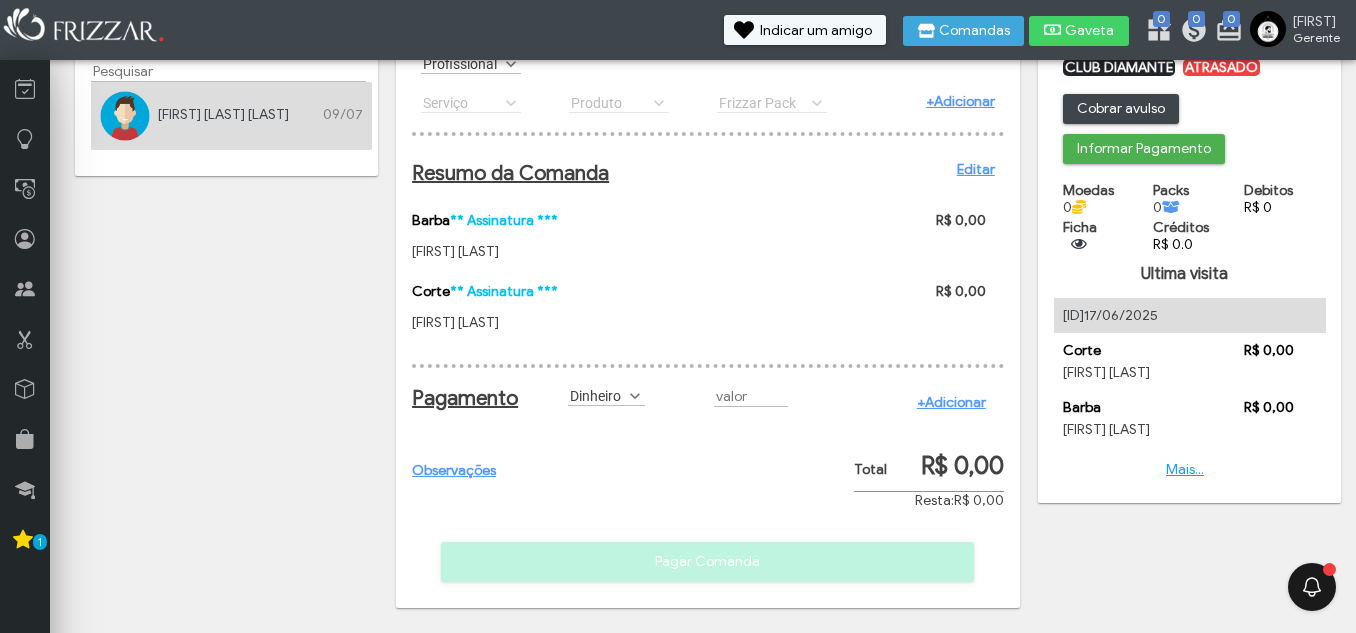 click on "+Adicionar" at bounding box center (946, 402) 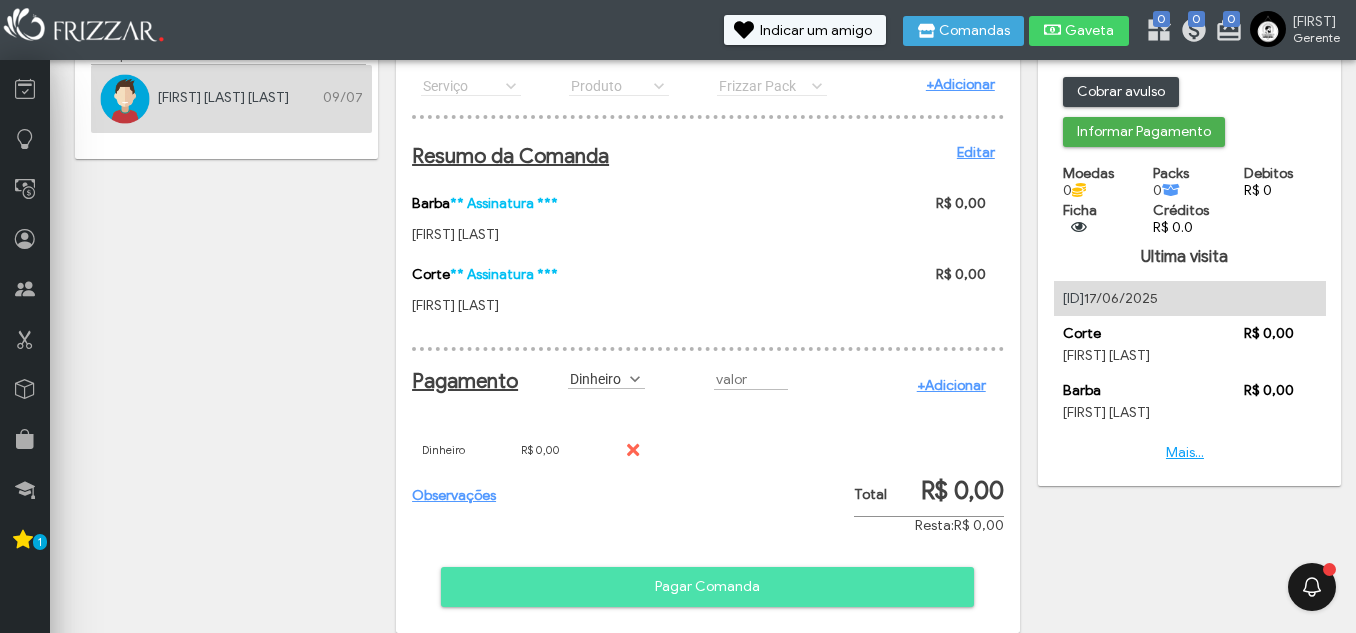 click on "Pagar Comanda" at bounding box center [707, 587] 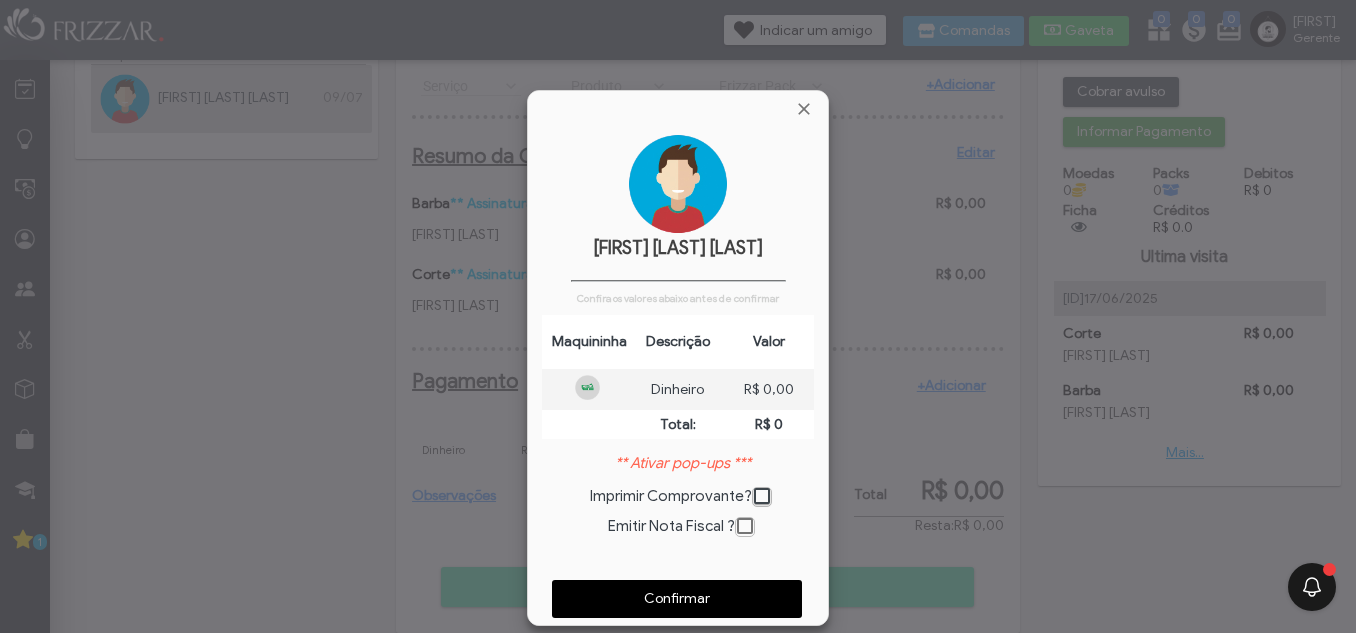 scroll, scrollTop: 10, scrollLeft: 11, axis: both 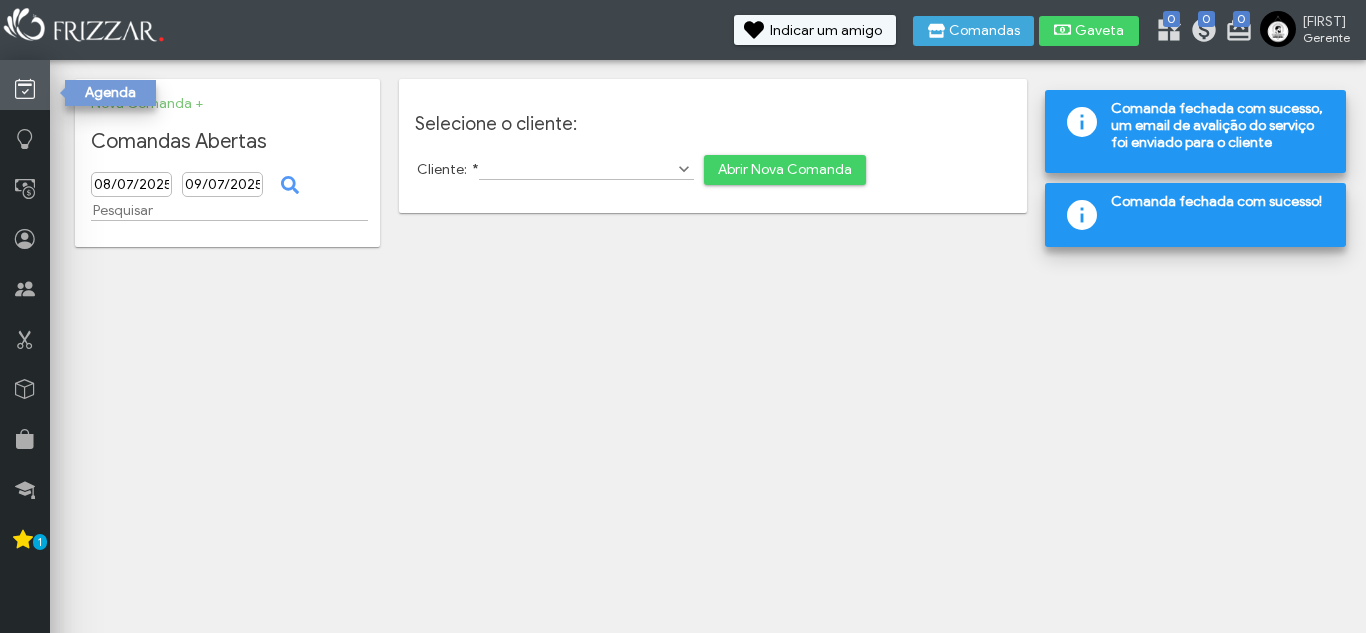 click at bounding box center [25, 89] 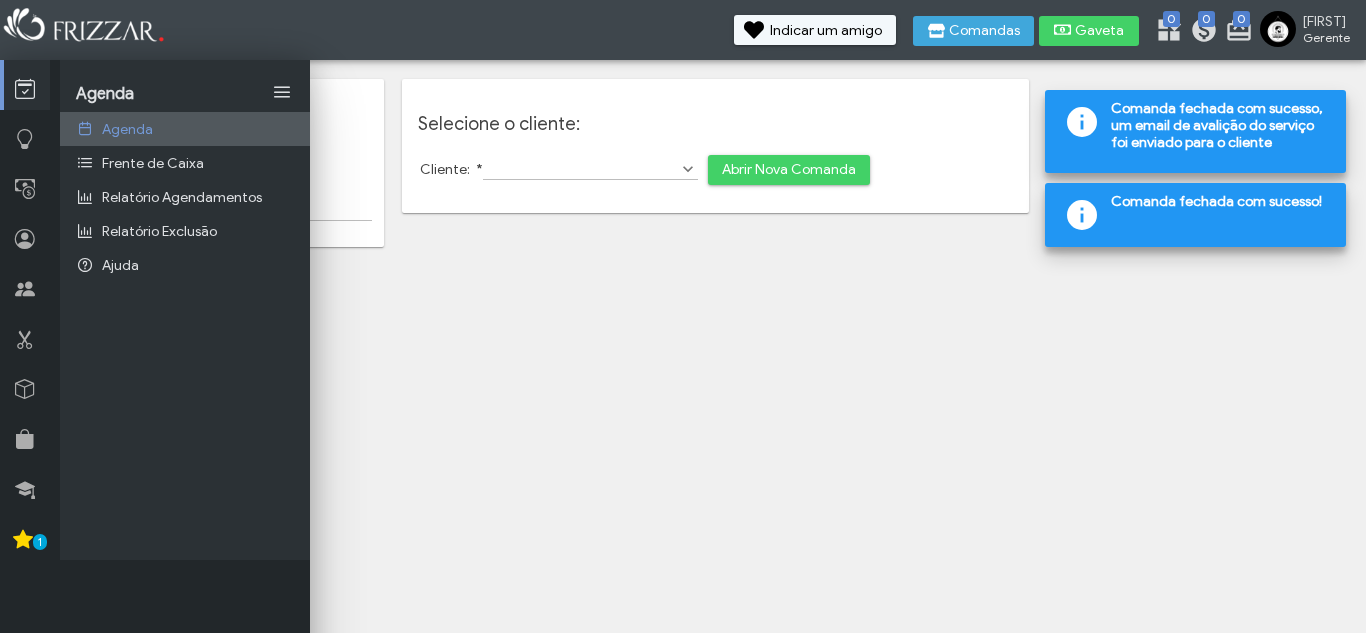 click on "Agenda" at bounding box center (185, 129) 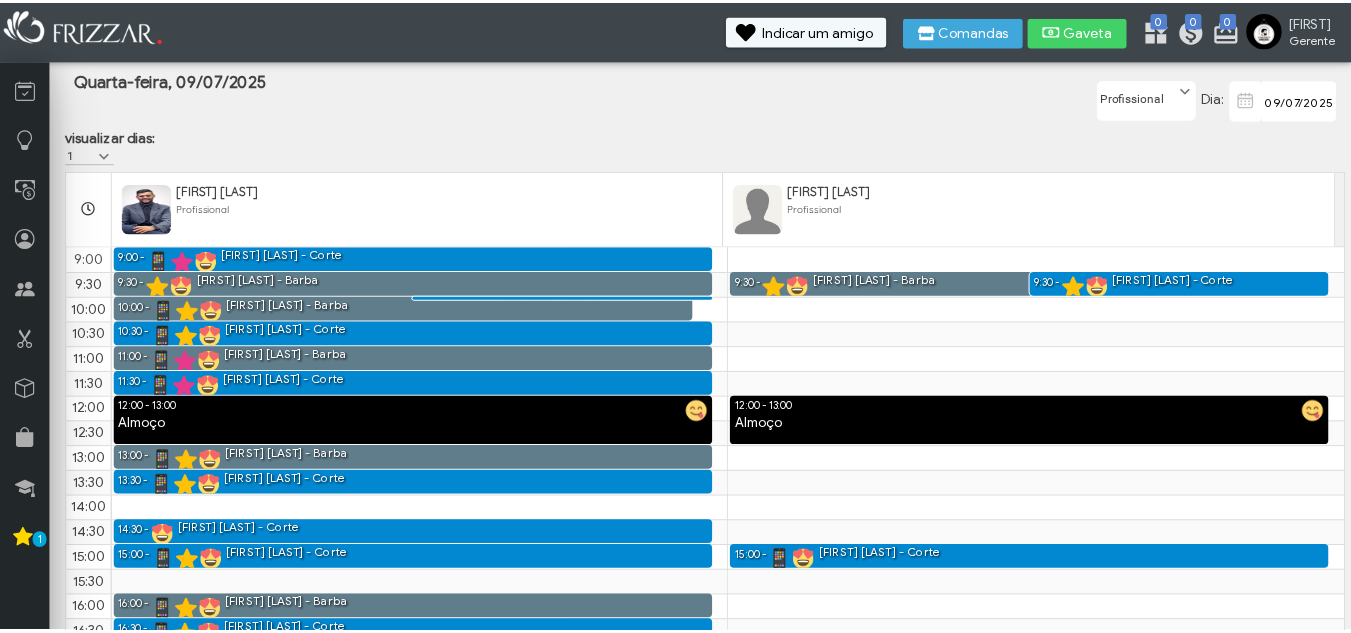 scroll, scrollTop: 0, scrollLeft: 0, axis: both 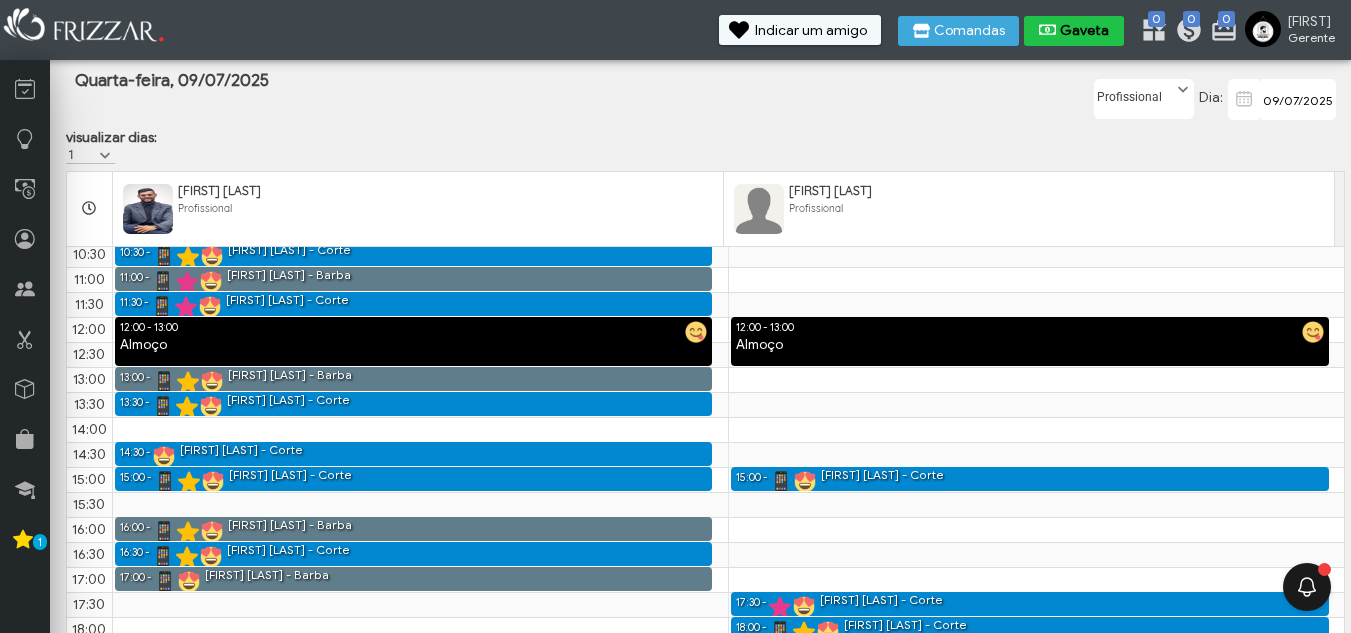 click on "Gaveta" at bounding box center (1085, 31) 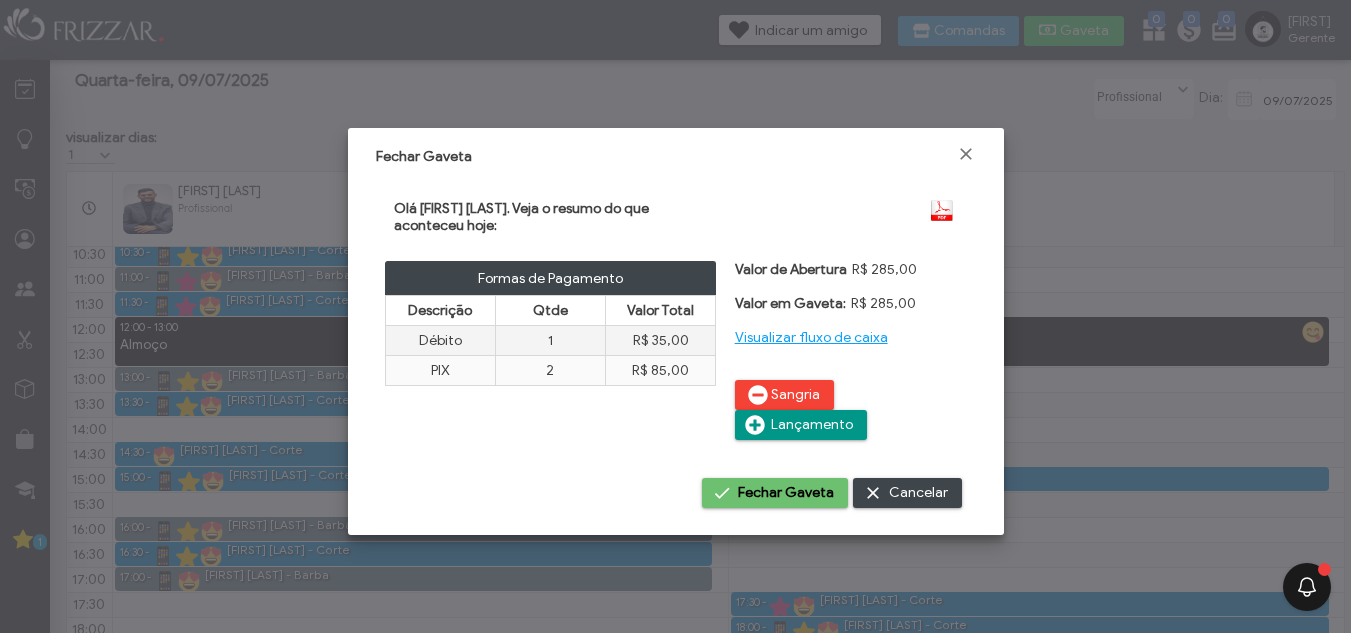 click on "Fechar Gaveta" at bounding box center (786, 493) 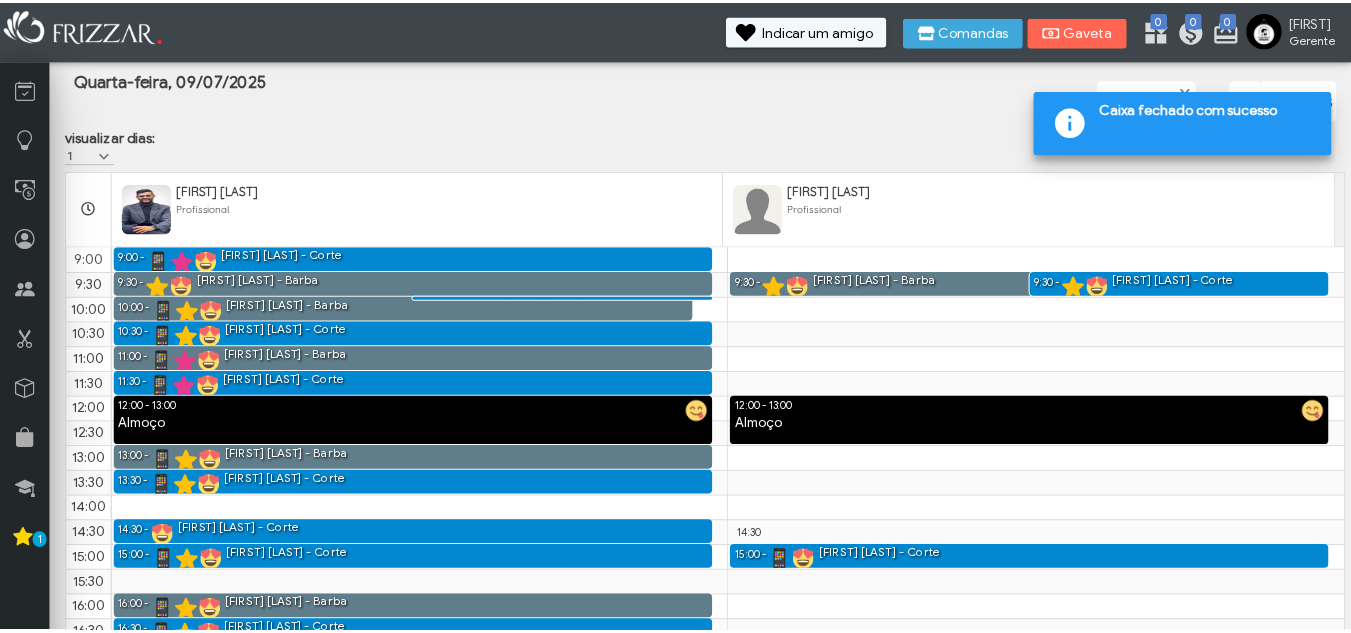scroll, scrollTop: 0, scrollLeft: 0, axis: both 